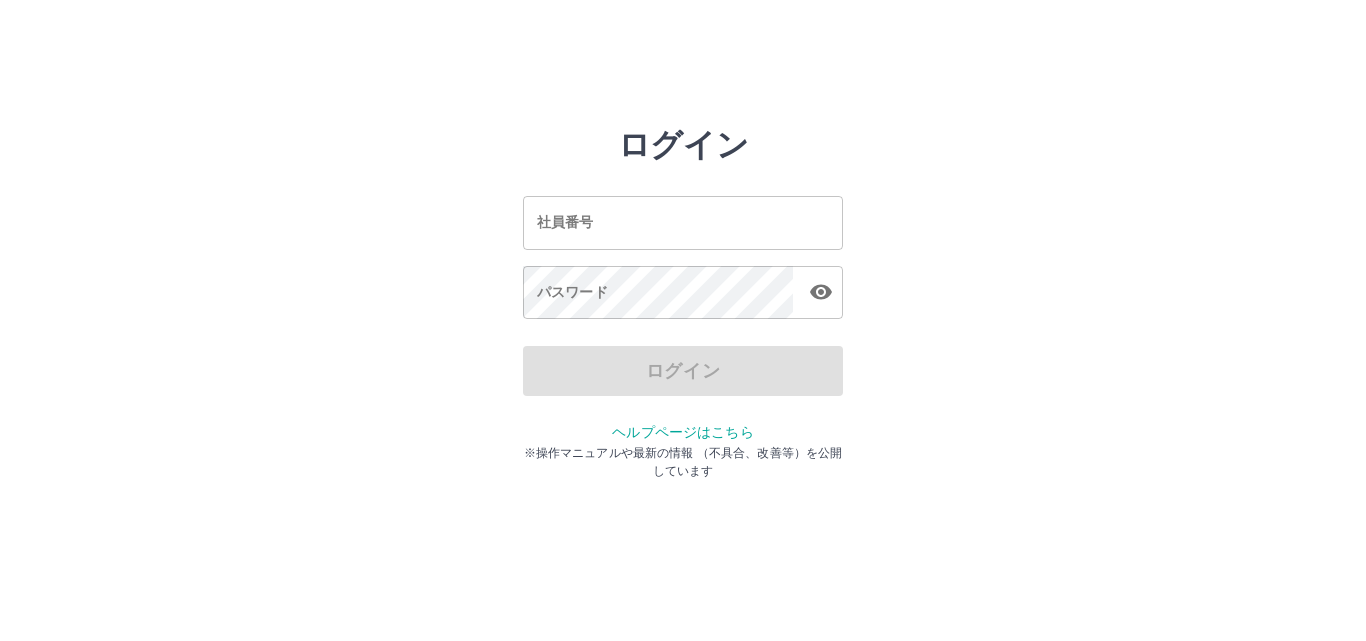 scroll, scrollTop: 0, scrollLeft: 0, axis: both 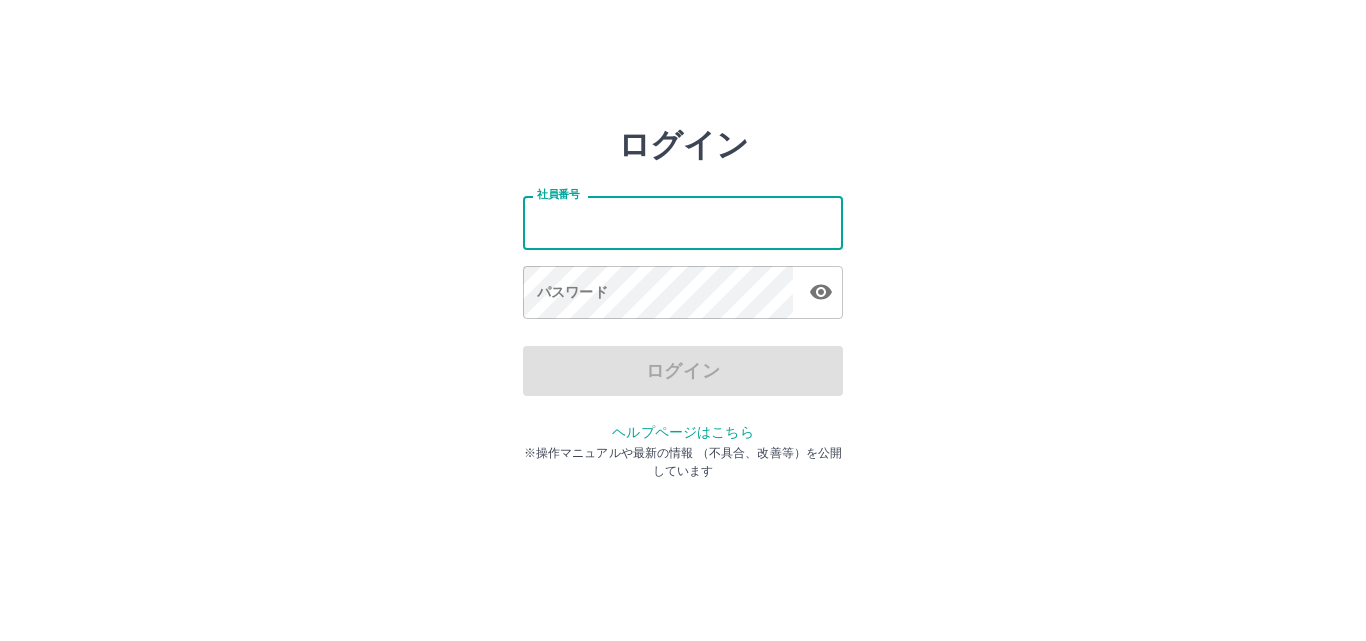 click on "社員番号" at bounding box center [683, 222] 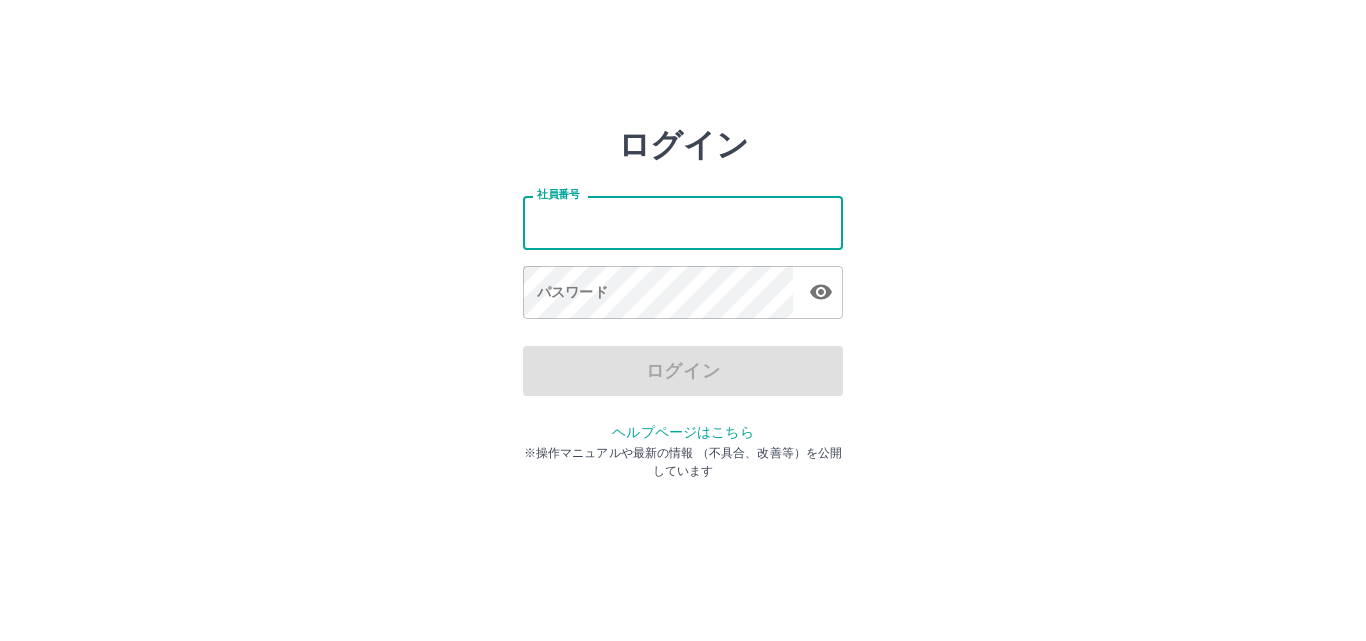 click on "社員番号" at bounding box center (683, 222) 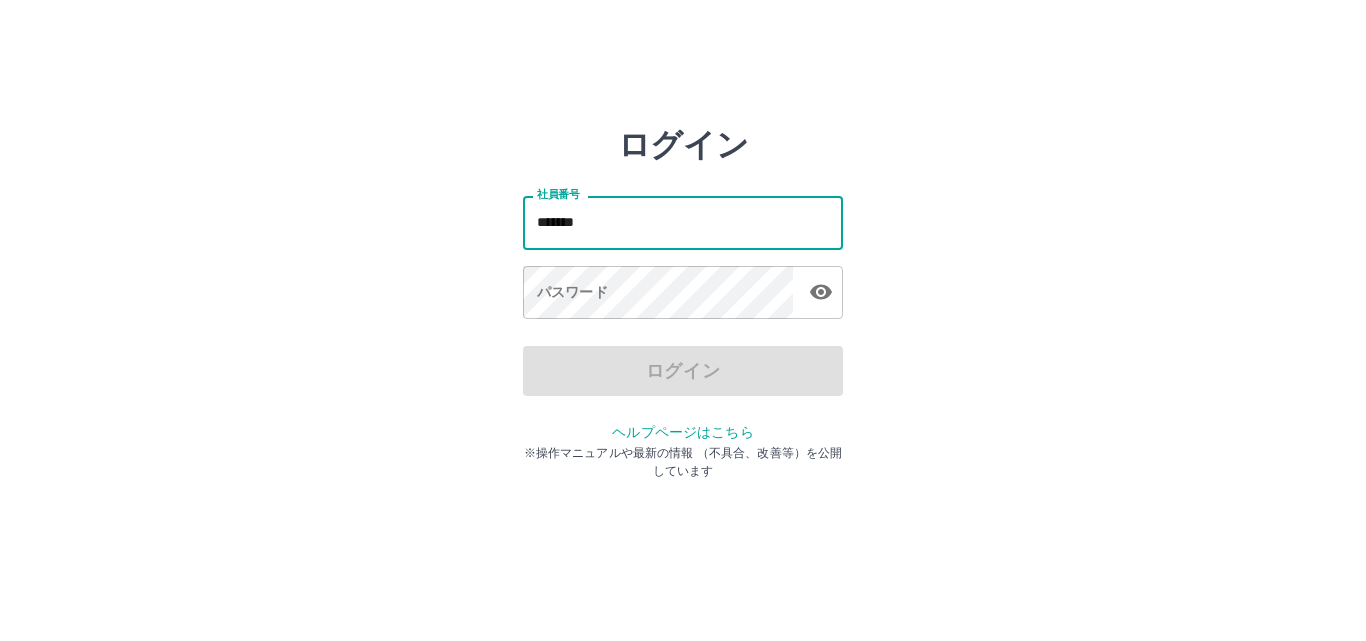 type on "*******" 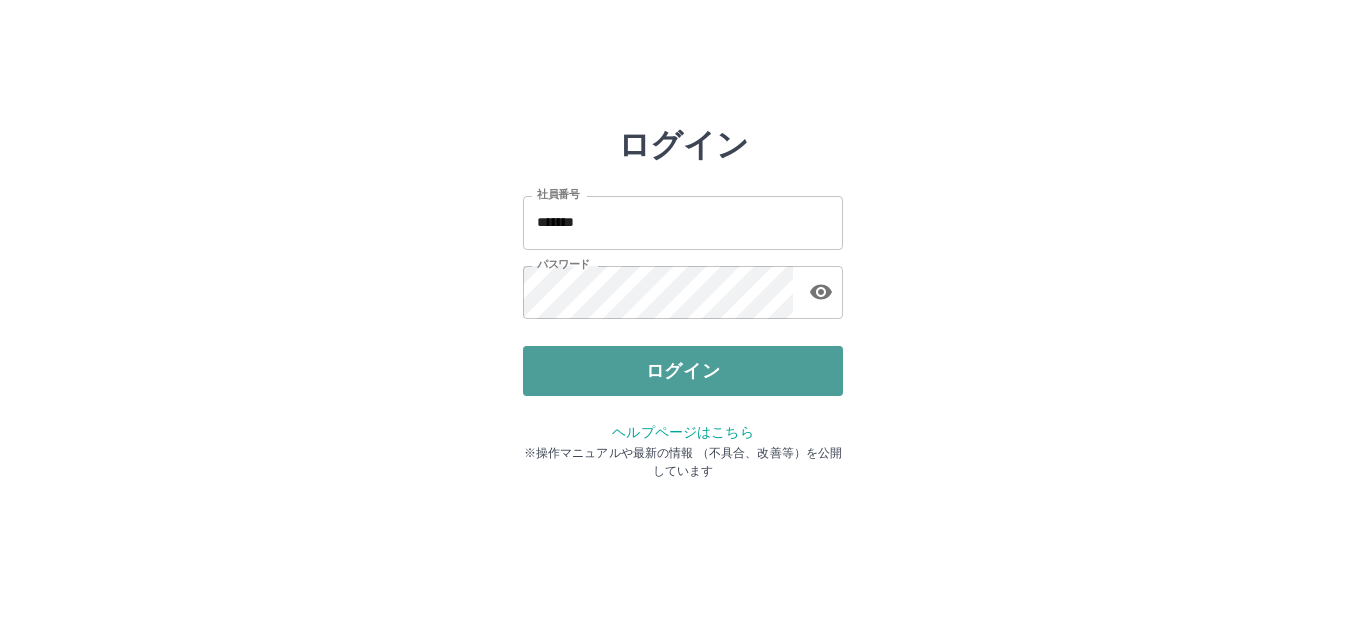 click on "ログイン" at bounding box center [683, 371] 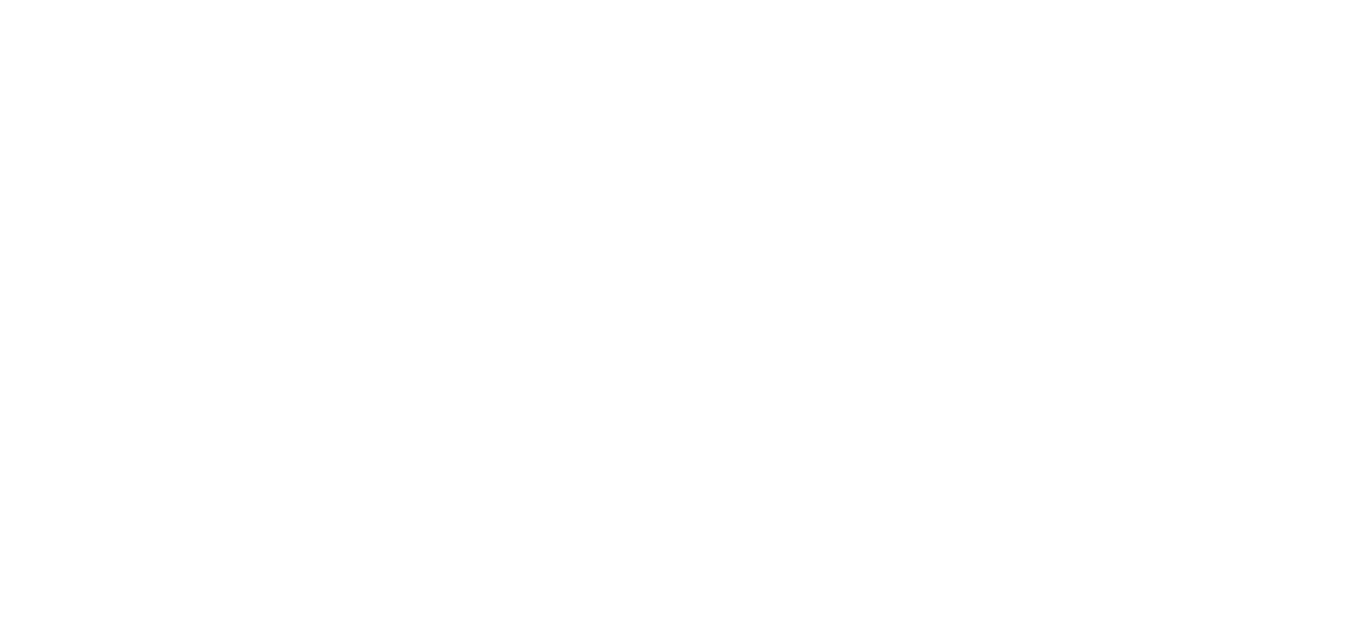 scroll, scrollTop: 0, scrollLeft: 0, axis: both 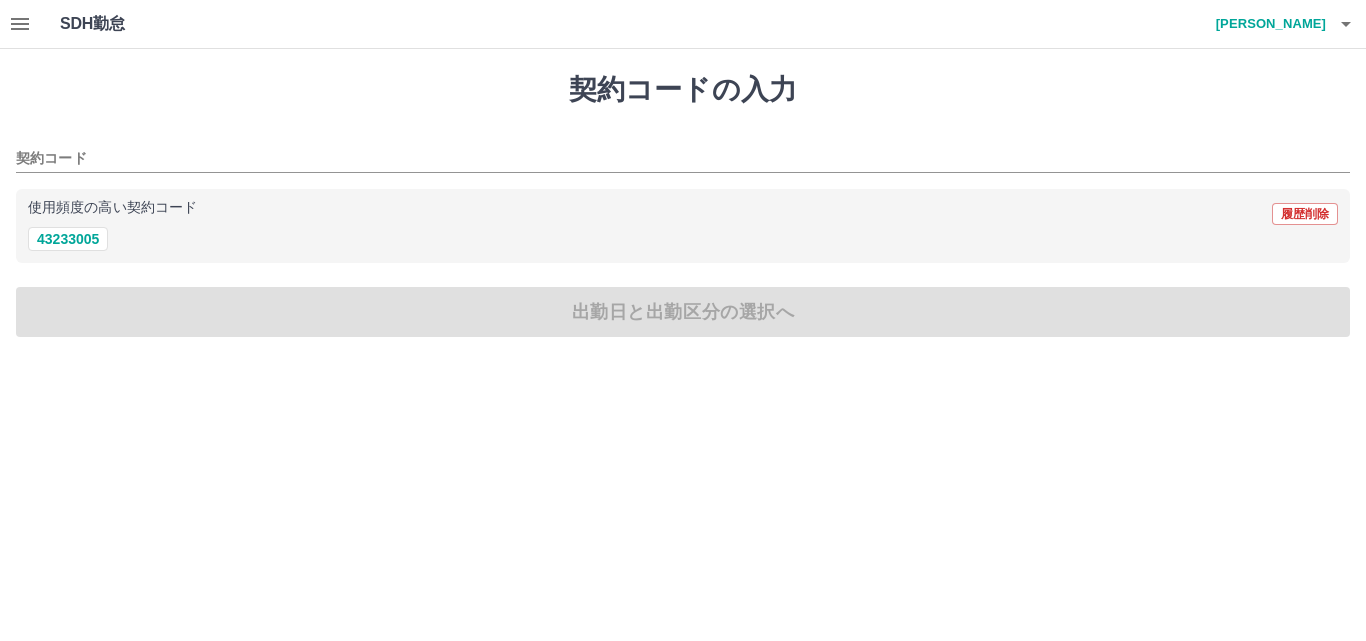 drag, startPoint x: 167, startPoint y: 680, endPoint x: 200, endPoint y: 680, distance: 33 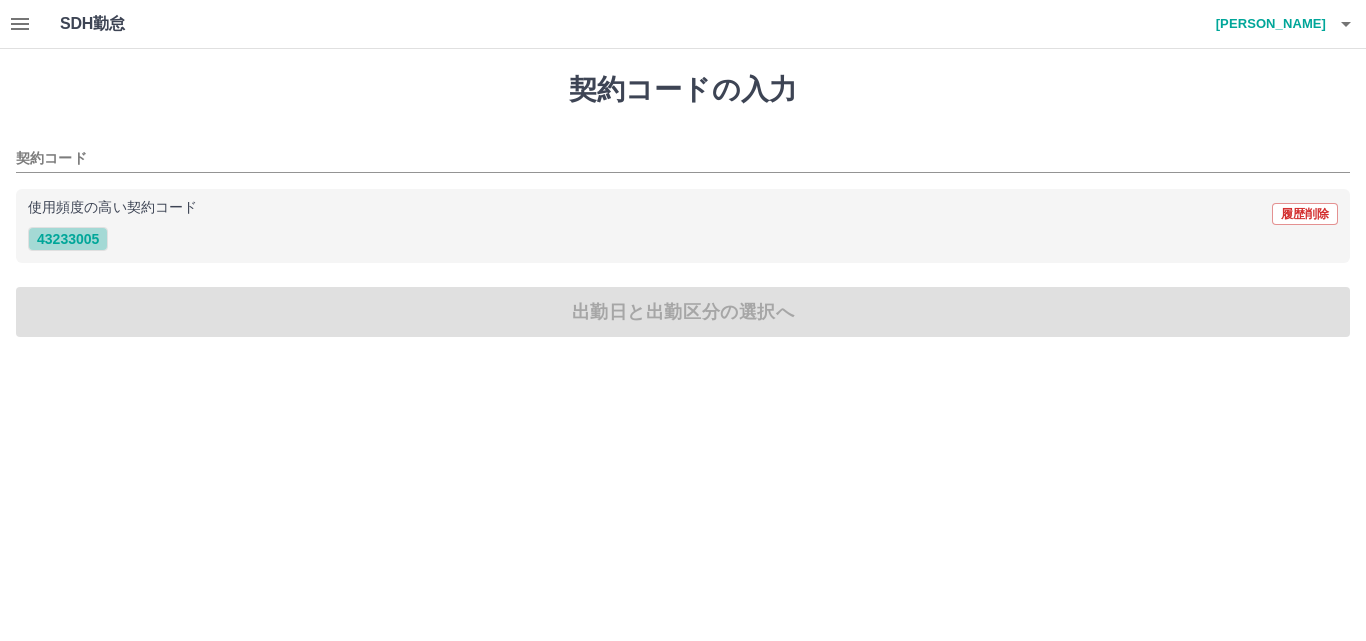 click on "43233005" at bounding box center (68, 239) 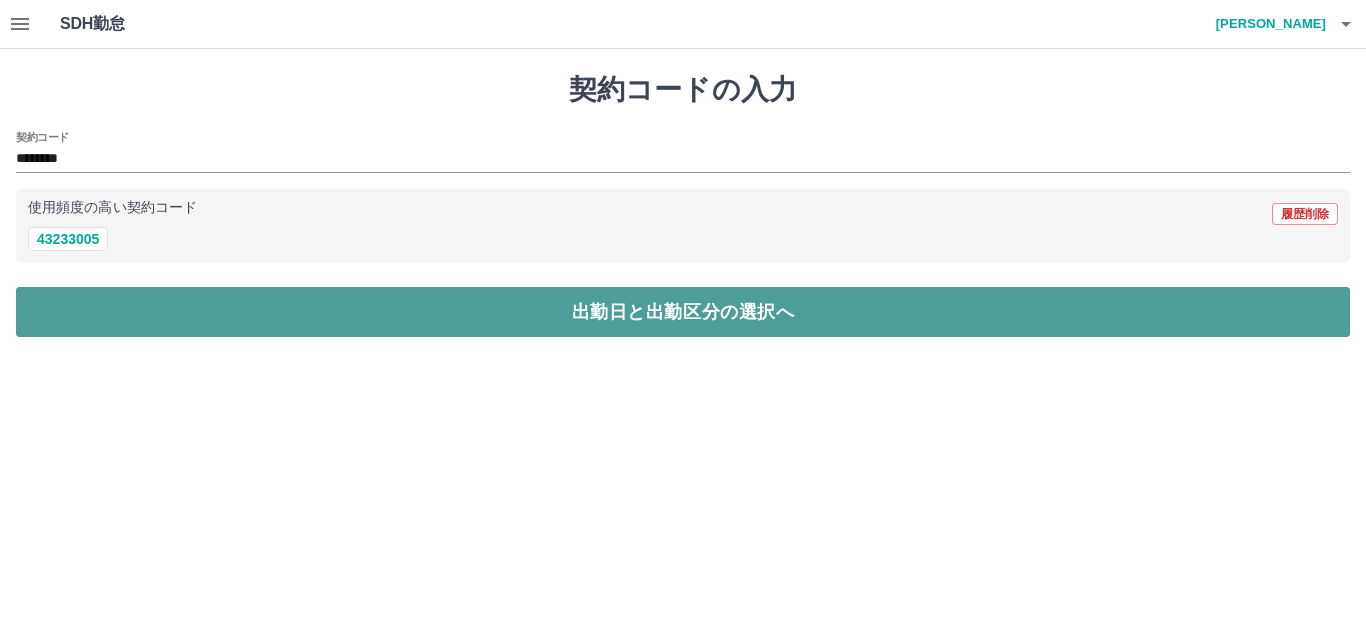 click on "出勤日と出勤区分の選択へ" at bounding box center (683, 312) 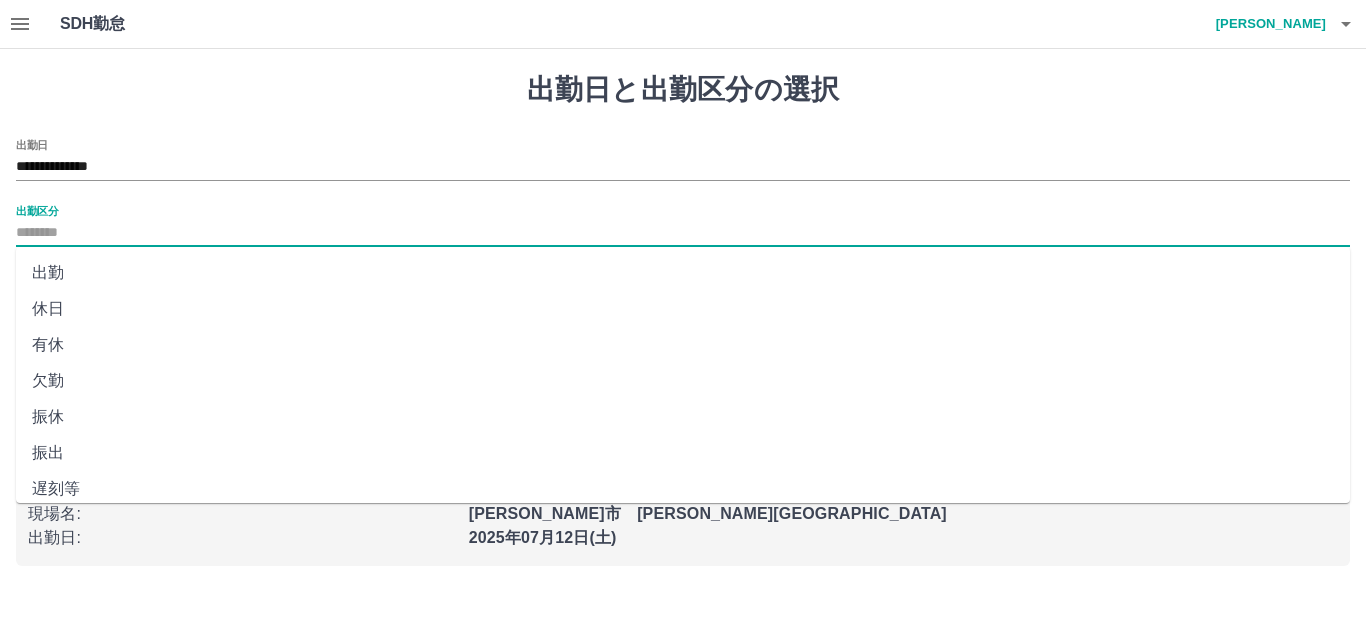 click on "出勤区分" at bounding box center (683, 233) 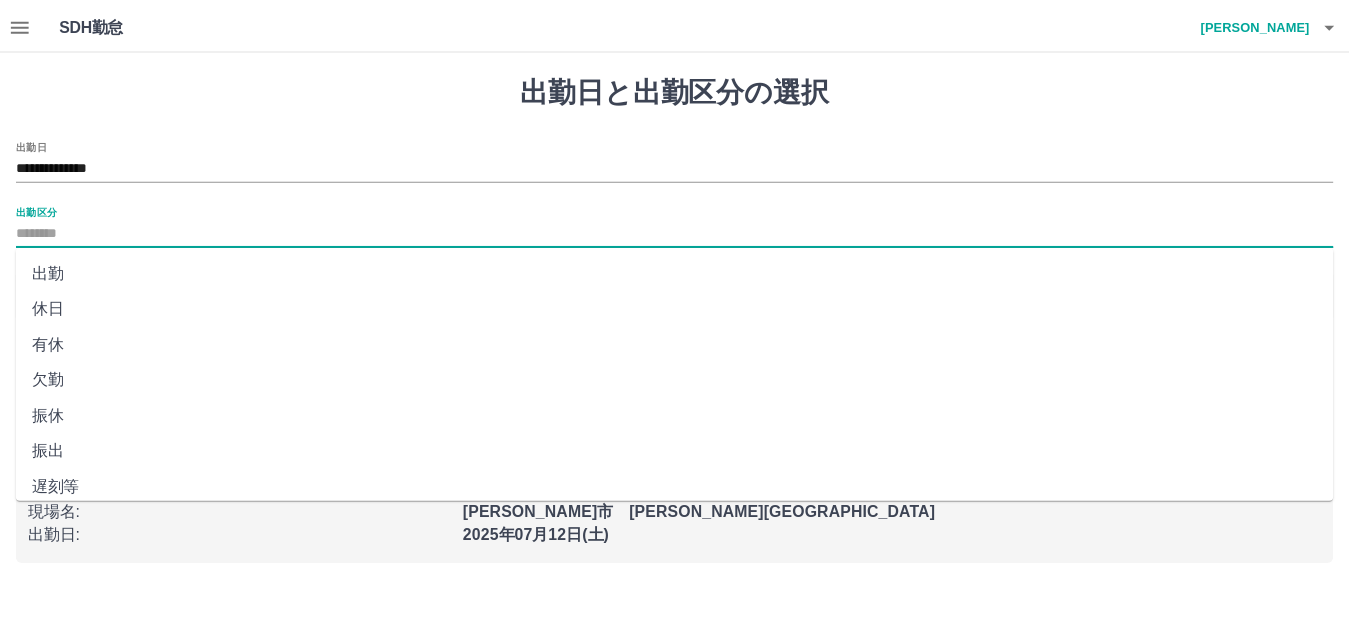 type on "**" 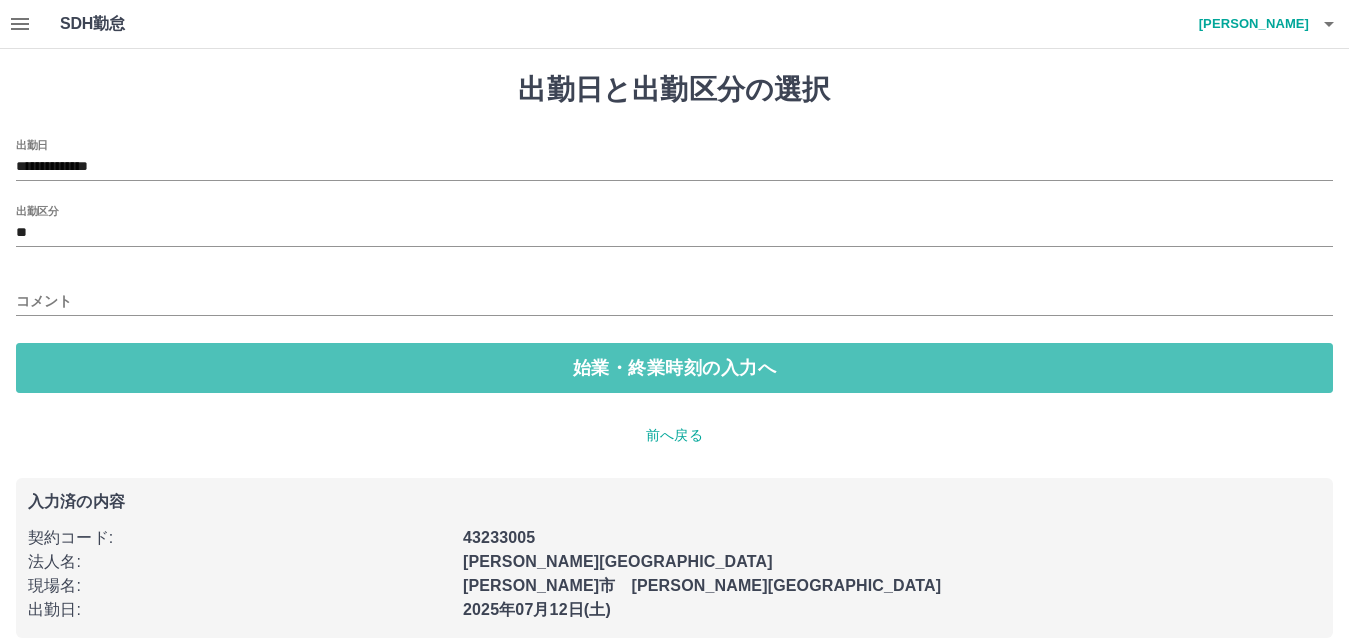 drag, startPoint x: 159, startPoint y: 359, endPoint x: 173, endPoint y: 334, distance: 28.653097 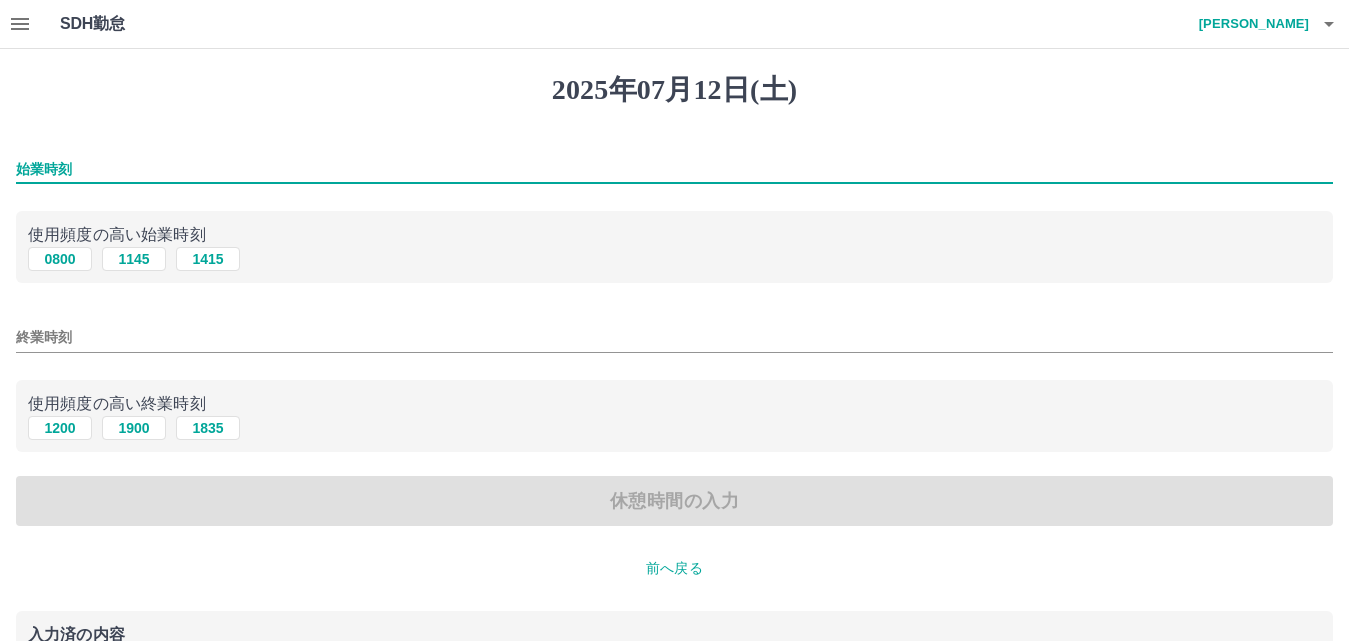 click on "始業時刻" at bounding box center [674, 169] 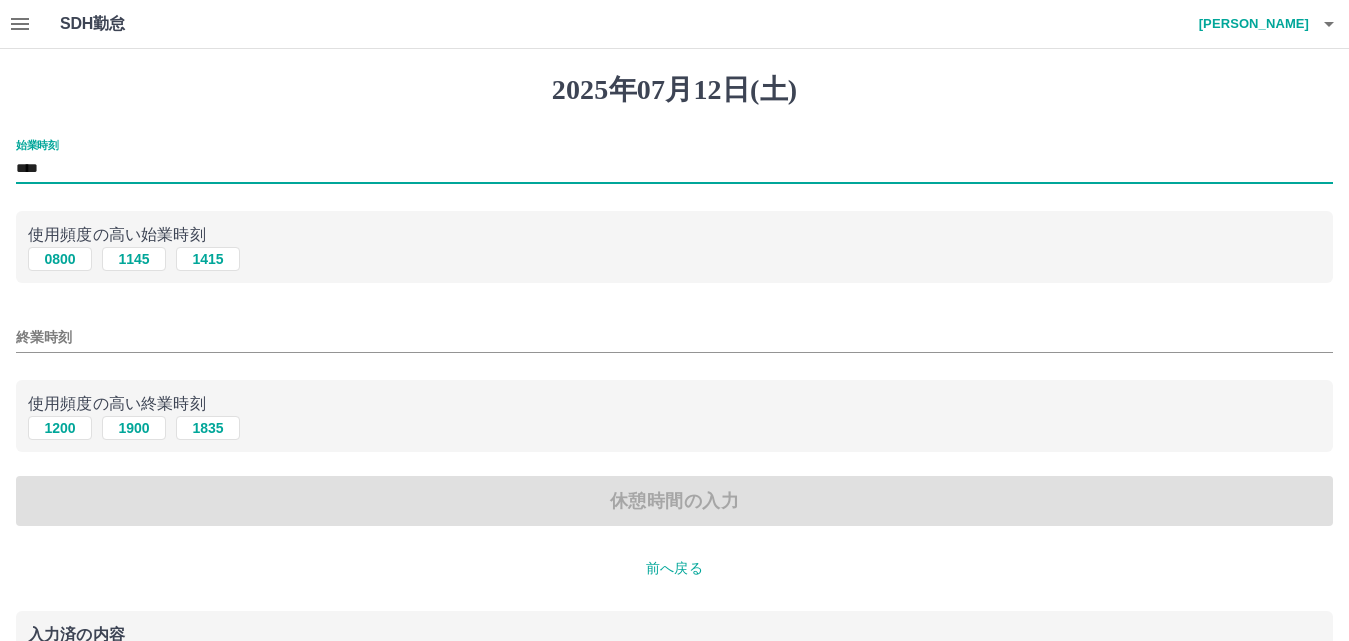 type on "****" 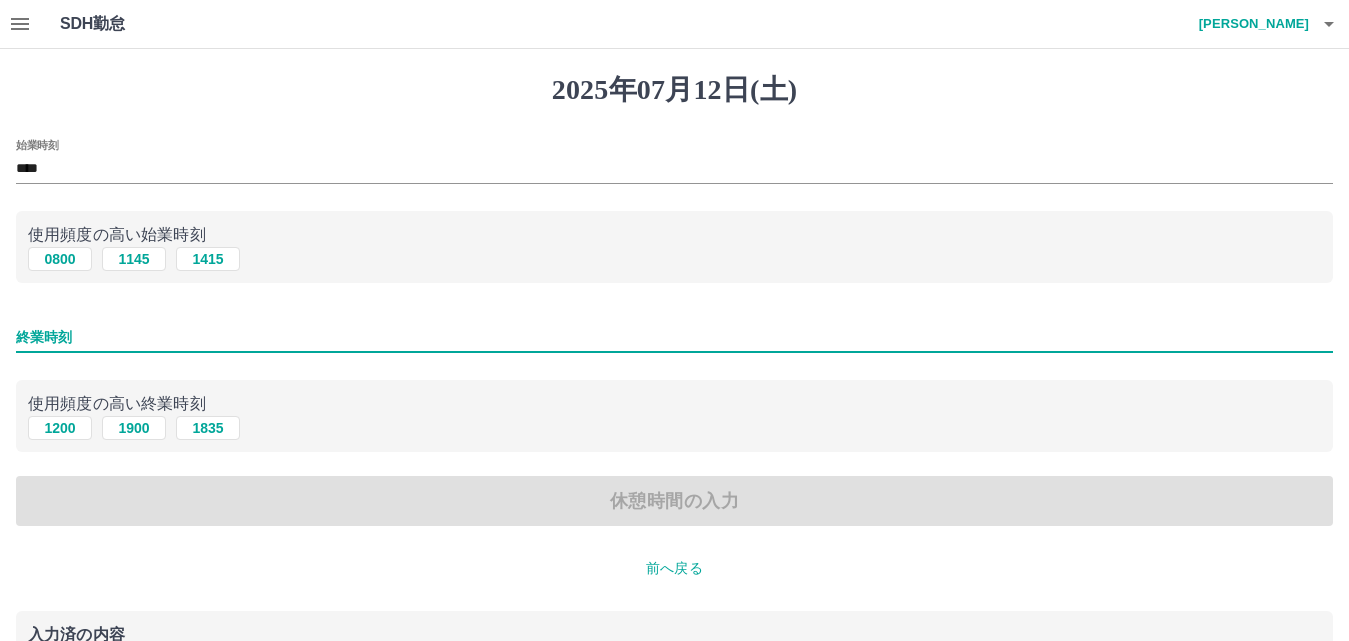 click on "終業時刻" at bounding box center (674, 337) 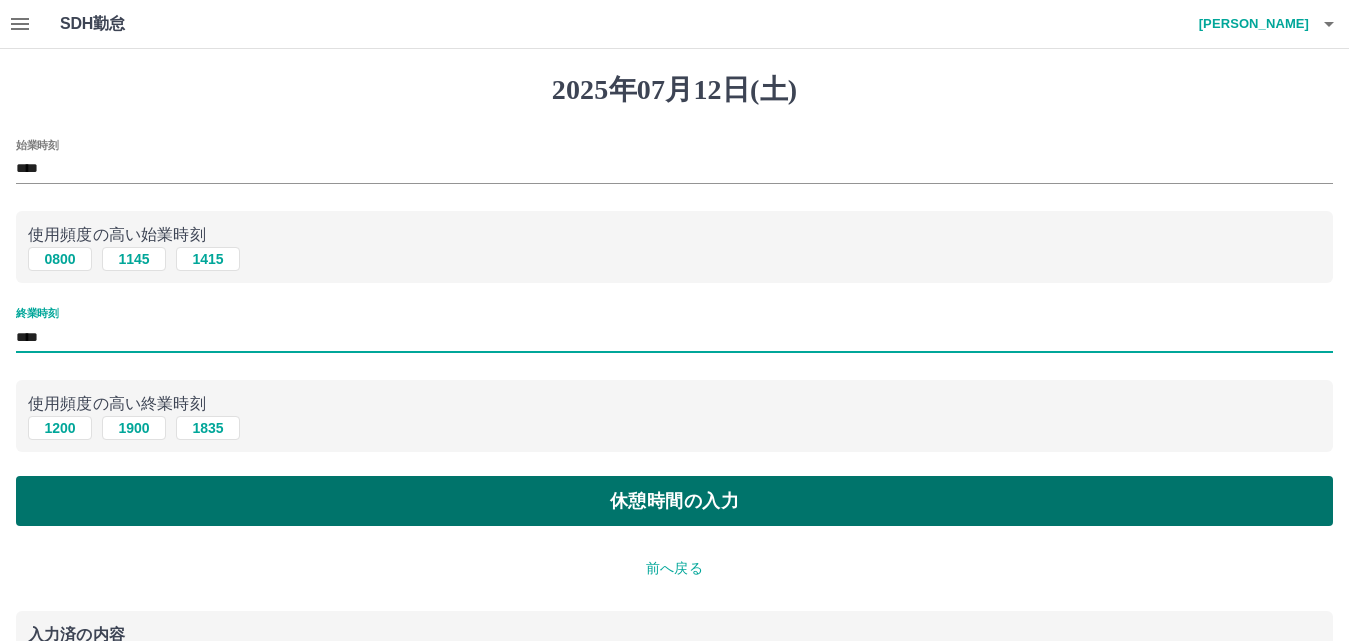 type on "****" 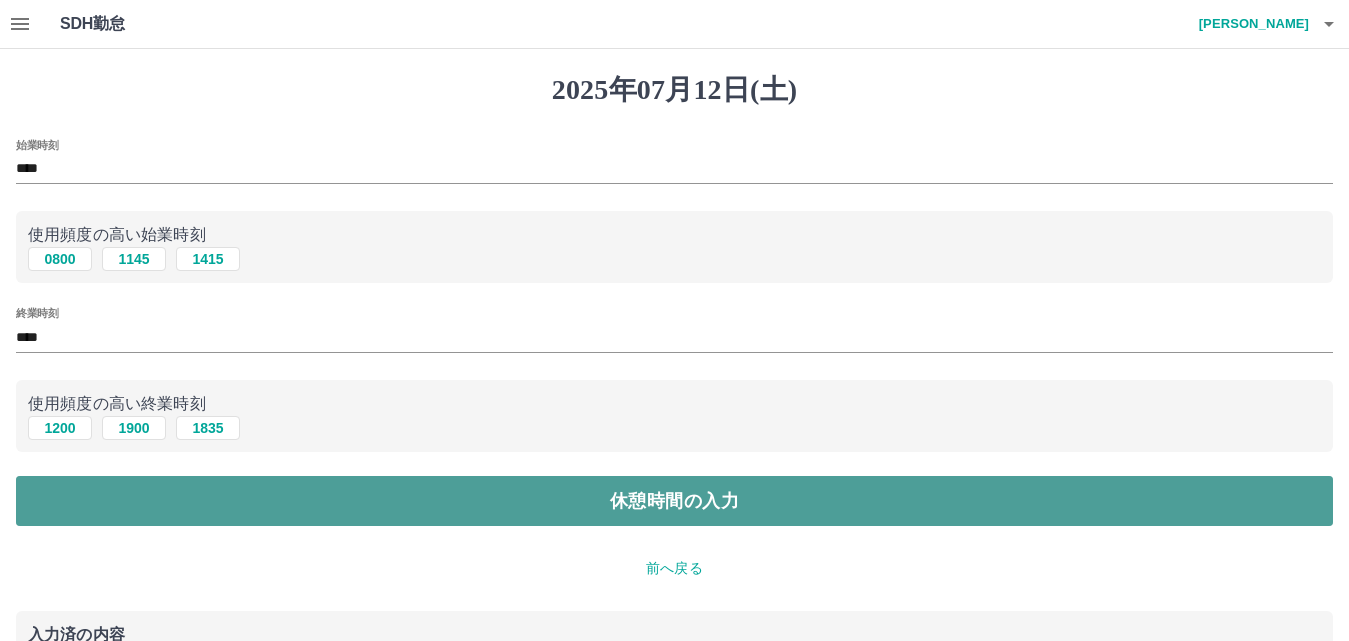 click on "休憩時間の入力" at bounding box center [674, 501] 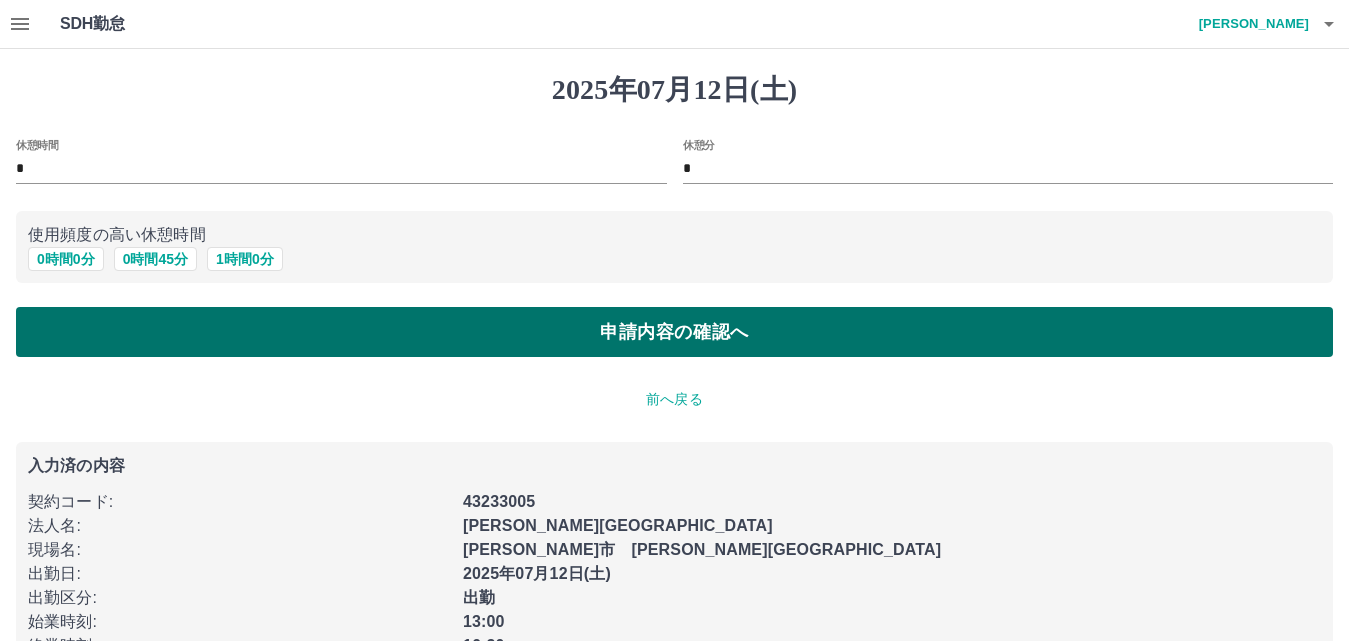 click on "申請内容の確認へ" at bounding box center (674, 332) 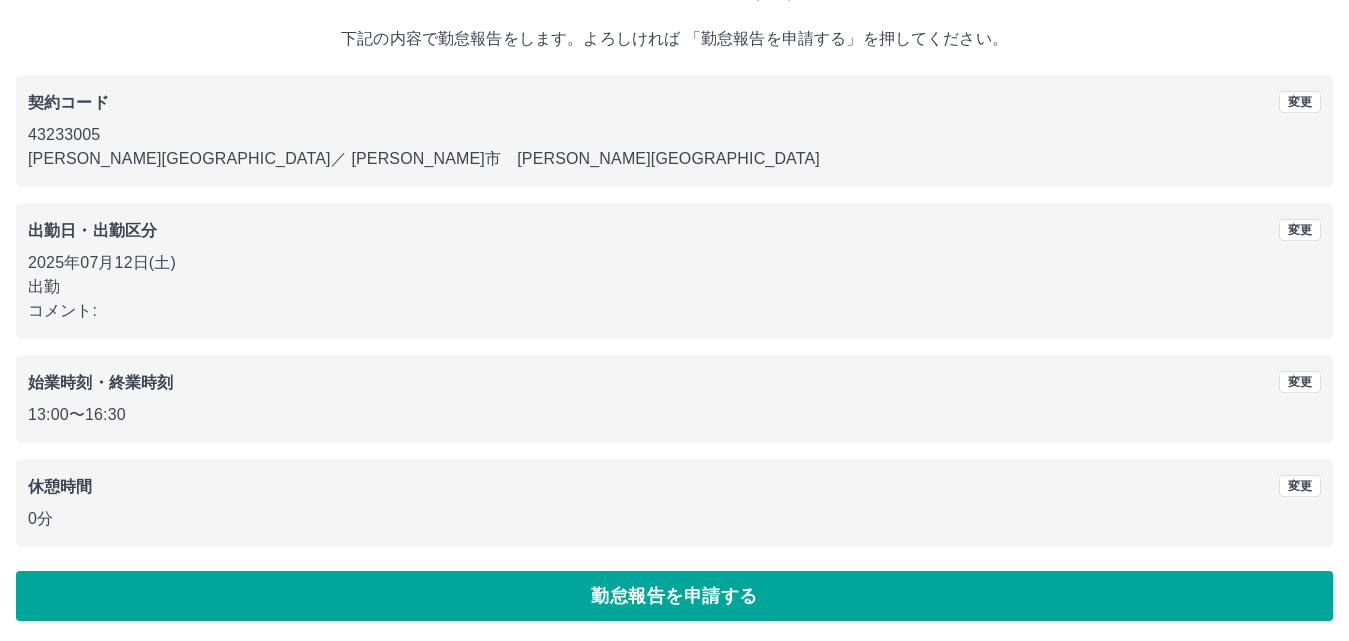 scroll, scrollTop: 108, scrollLeft: 0, axis: vertical 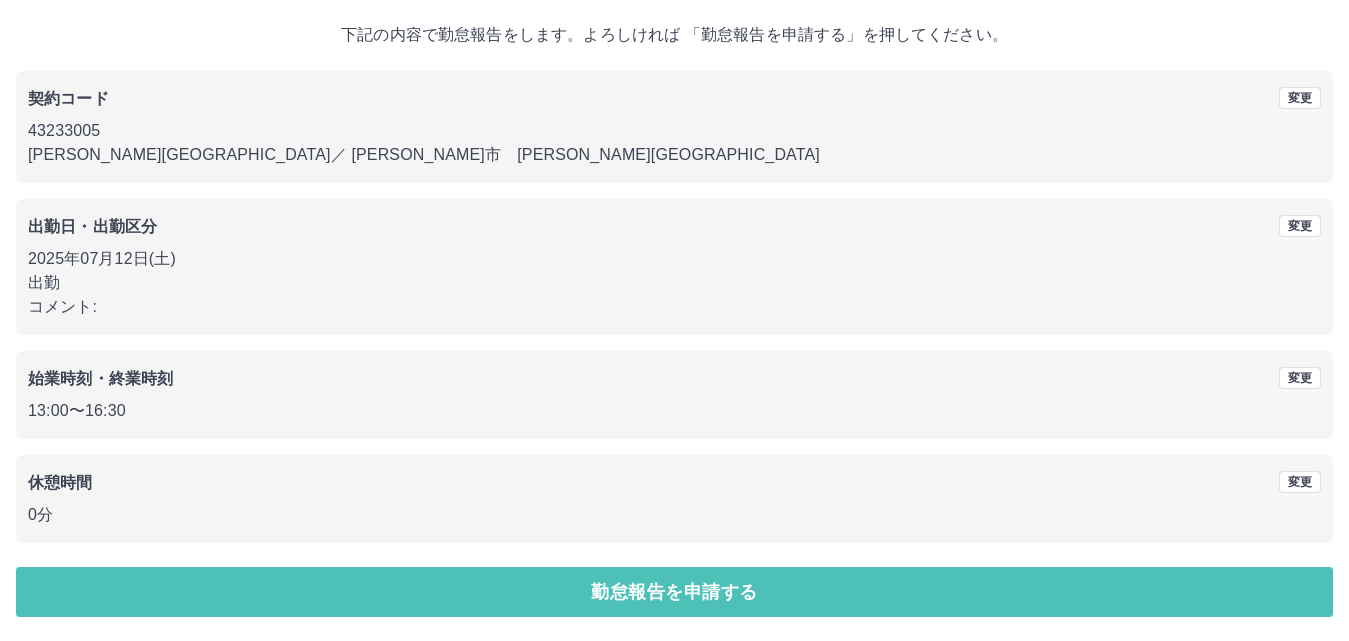 click on "勤怠報告を申請する" at bounding box center [674, 592] 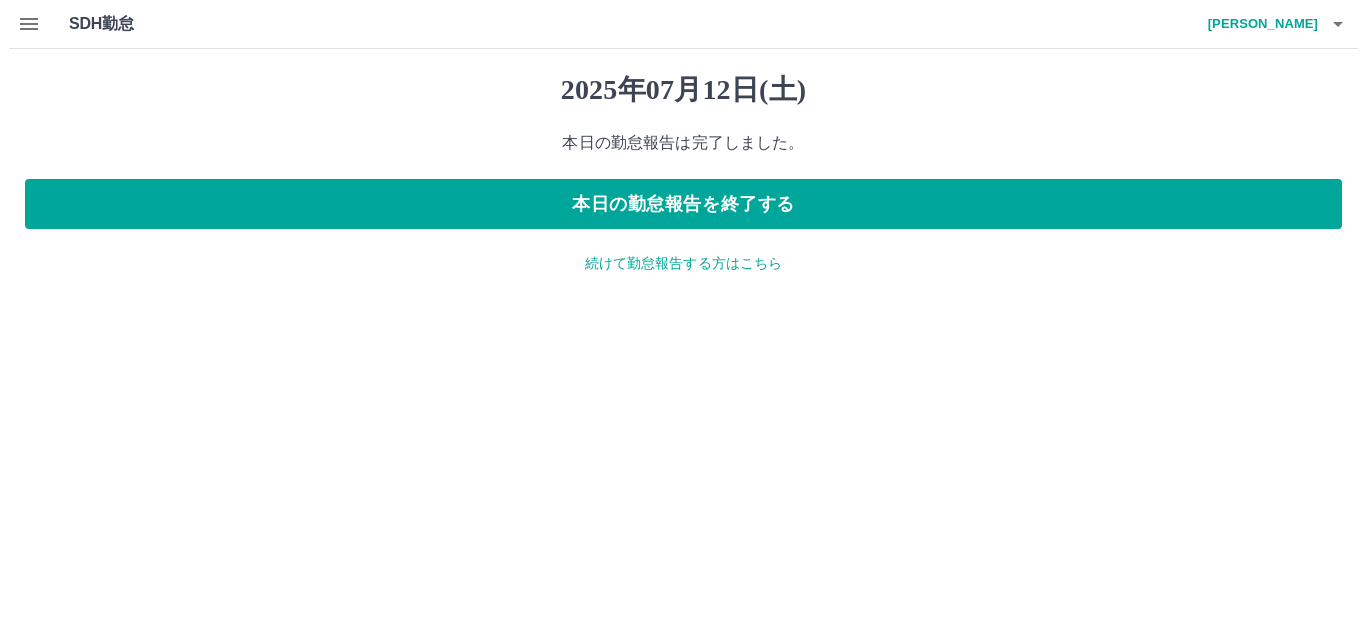 scroll, scrollTop: 0, scrollLeft: 0, axis: both 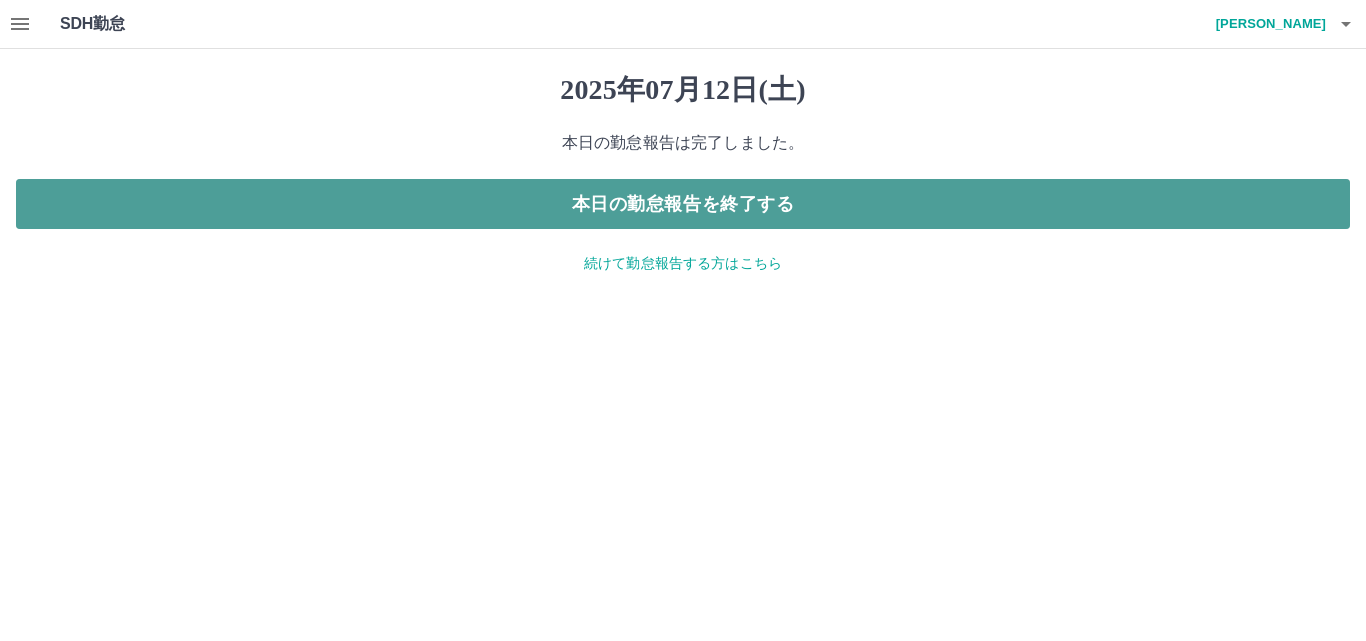 click on "本日の勤怠報告を終了する" at bounding box center (683, 204) 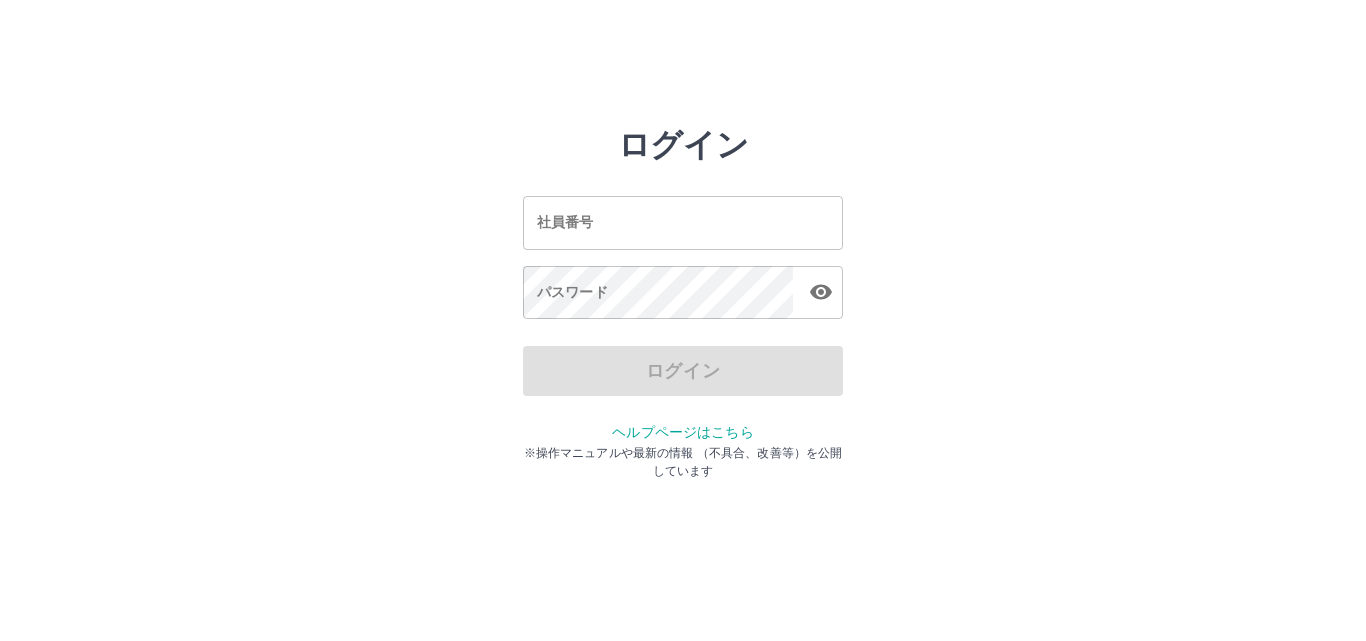 scroll, scrollTop: 0, scrollLeft: 0, axis: both 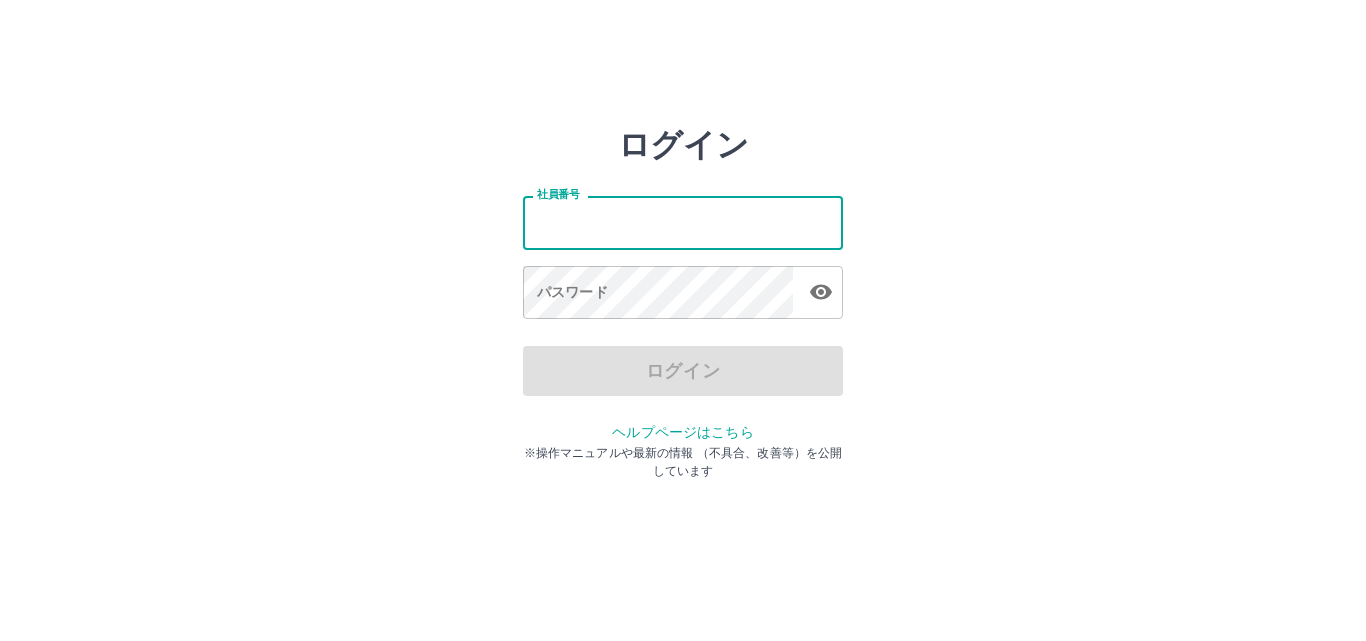 click on "社員番号" at bounding box center (683, 222) 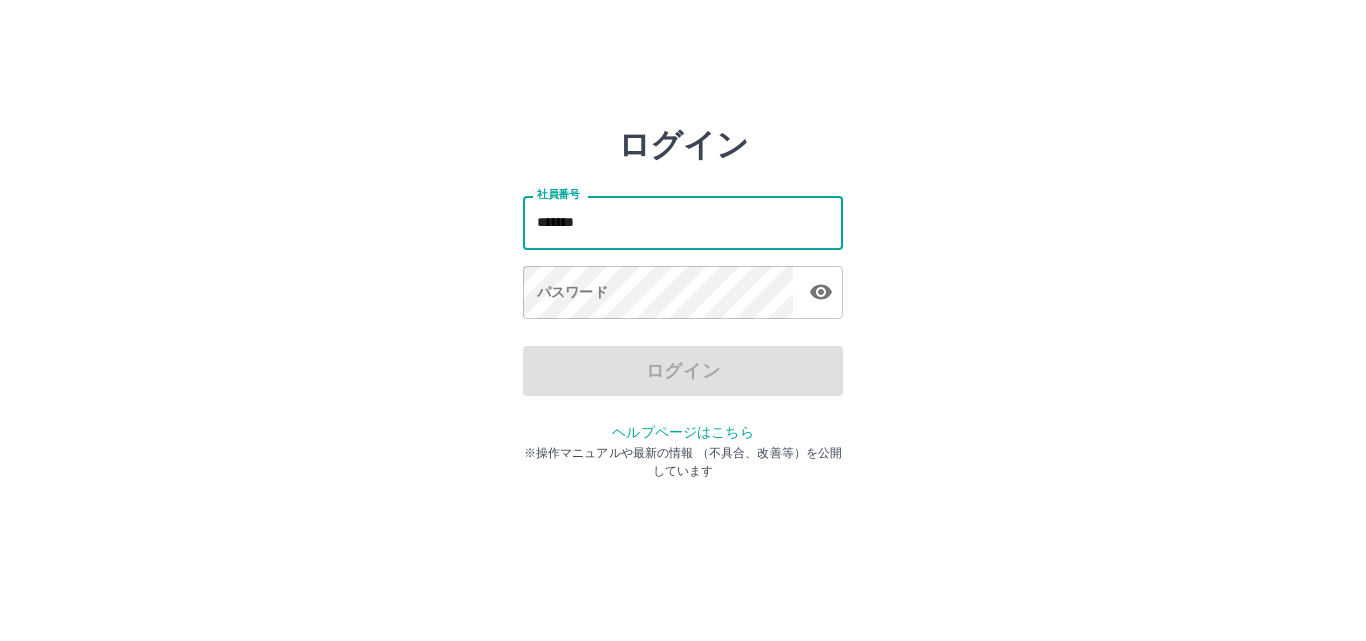 type on "*******" 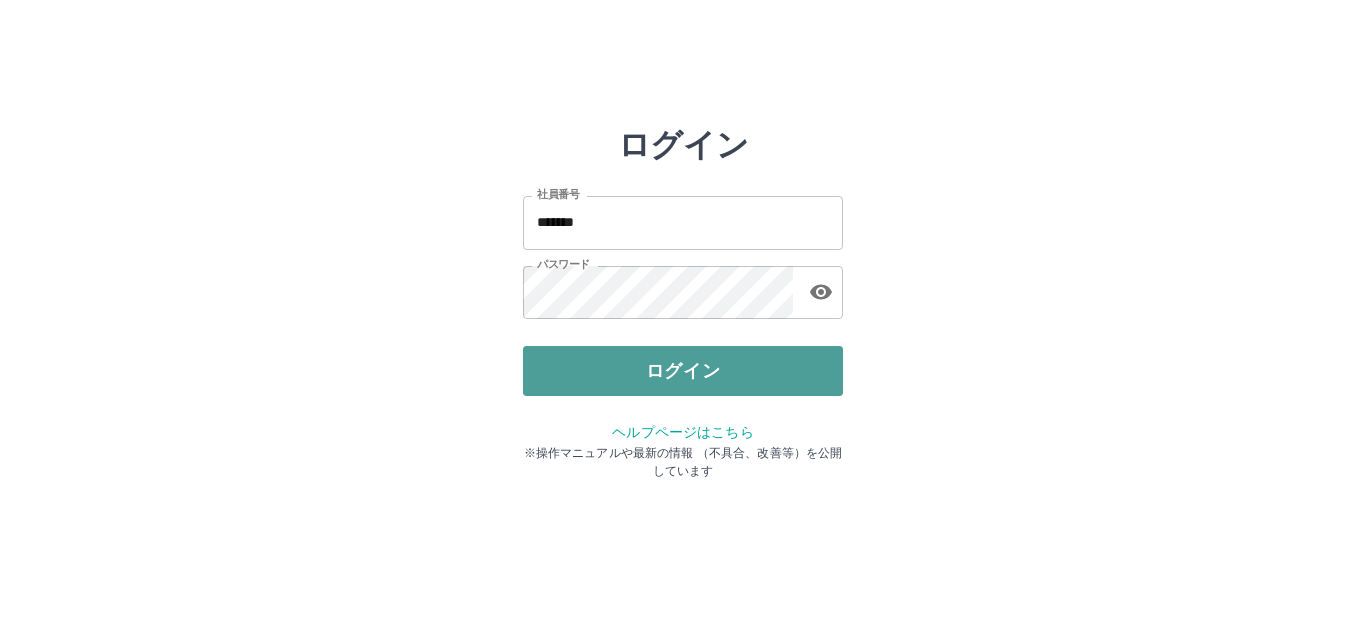 click on "ログイン" at bounding box center (683, 371) 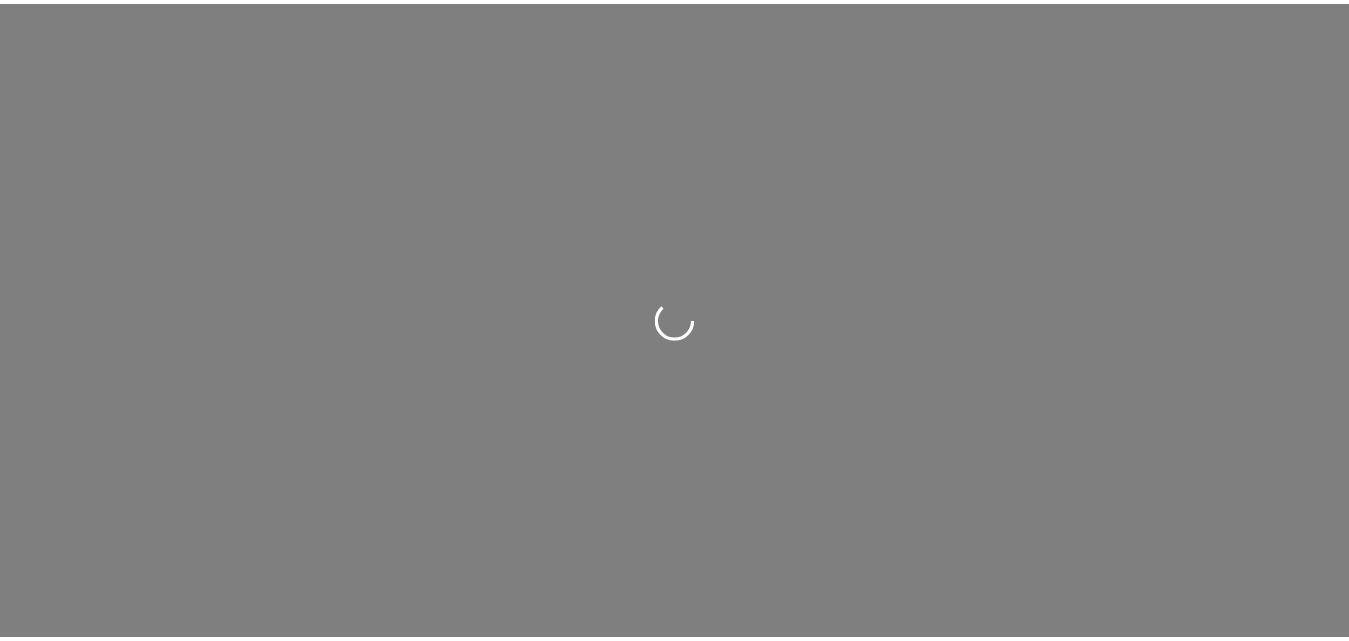 scroll, scrollTop: 0, scrollLeft: 0, axis: both 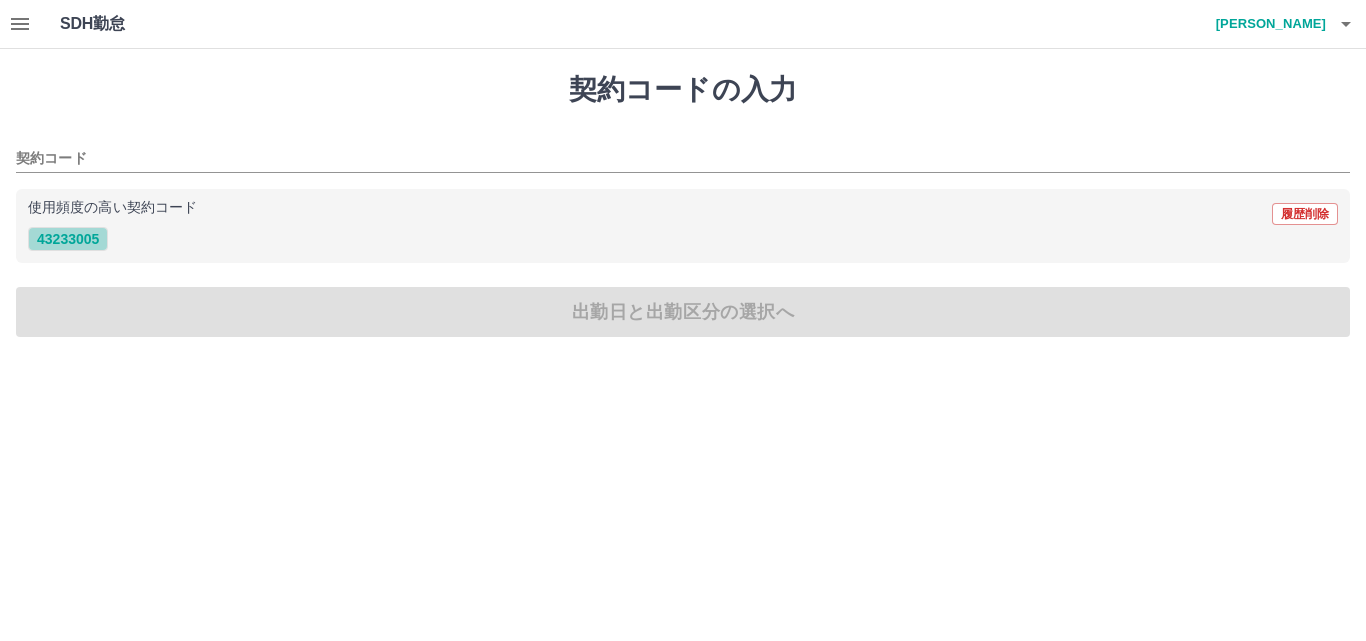 click on "43233005" at bounding box center [68, 239] 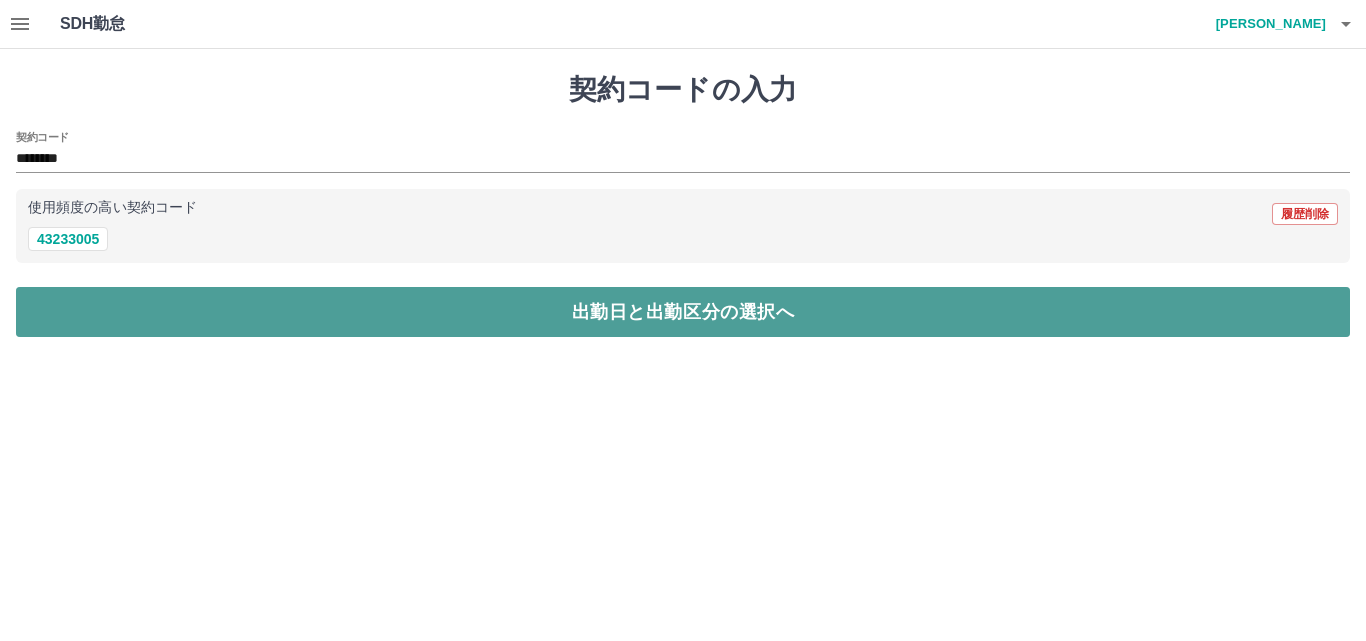 drag, startPoint x: 176, startPoint y: 312, endPoint x: 172, endPoint y: 297, distance: 15.524175 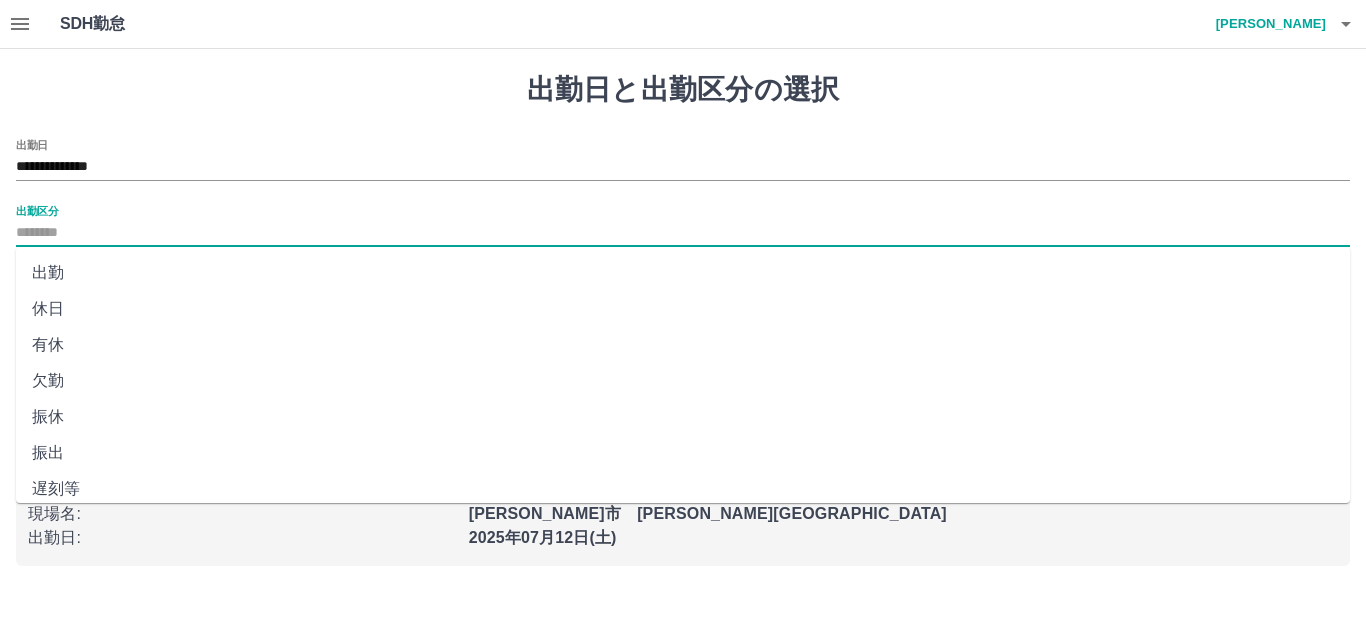 click on "出勤区分" at bounding box center [683, 233] 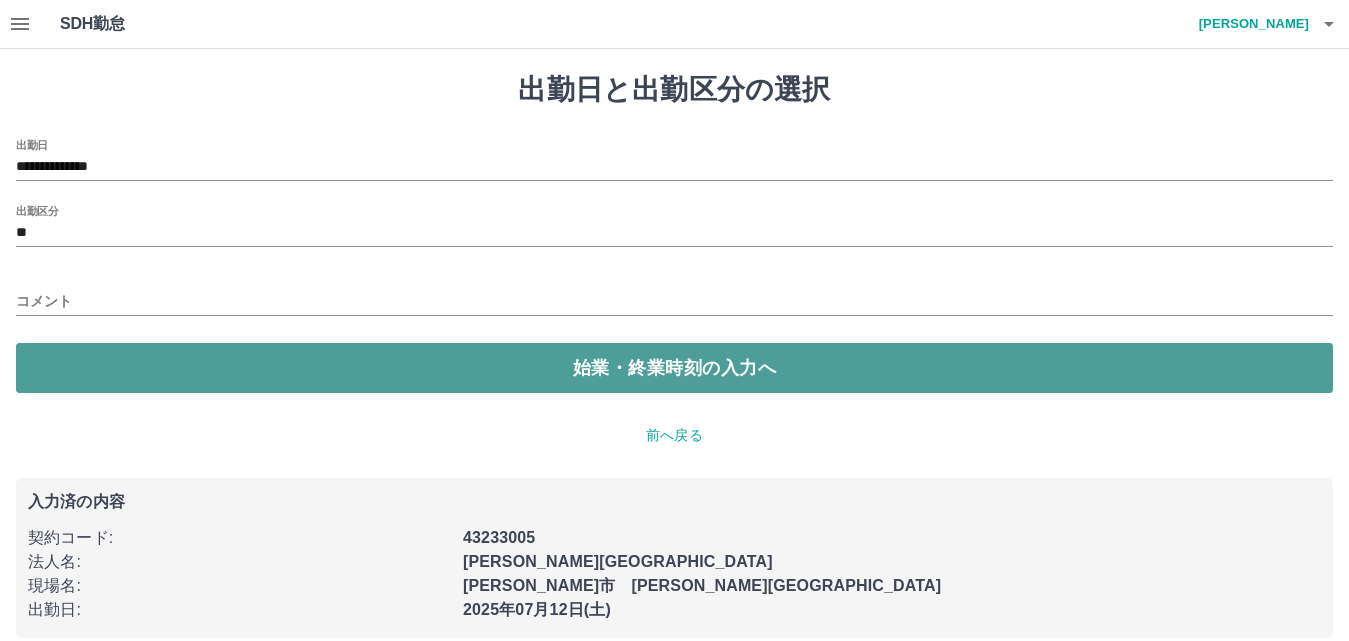 drag, startPoint x: 63, startPoint y: 379, endPoint x: 56, endPoint y: 342, distance: 37.65634 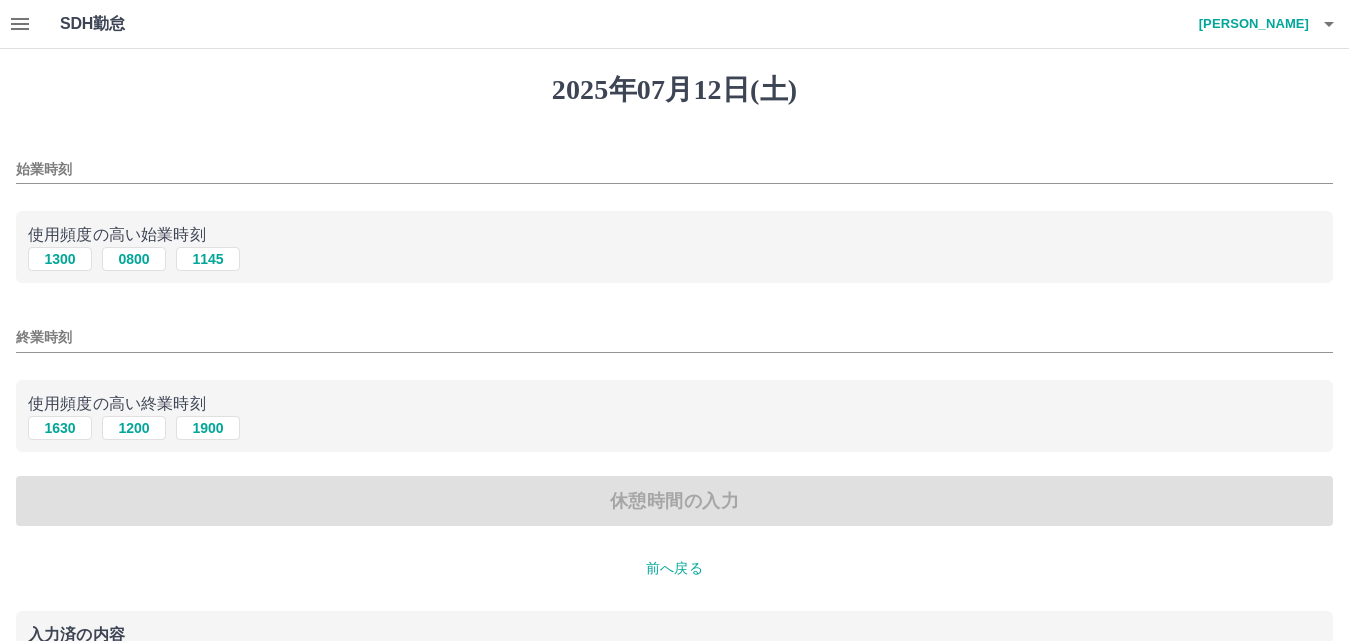 click on "始業時刻" at bounding box center (674, 169) 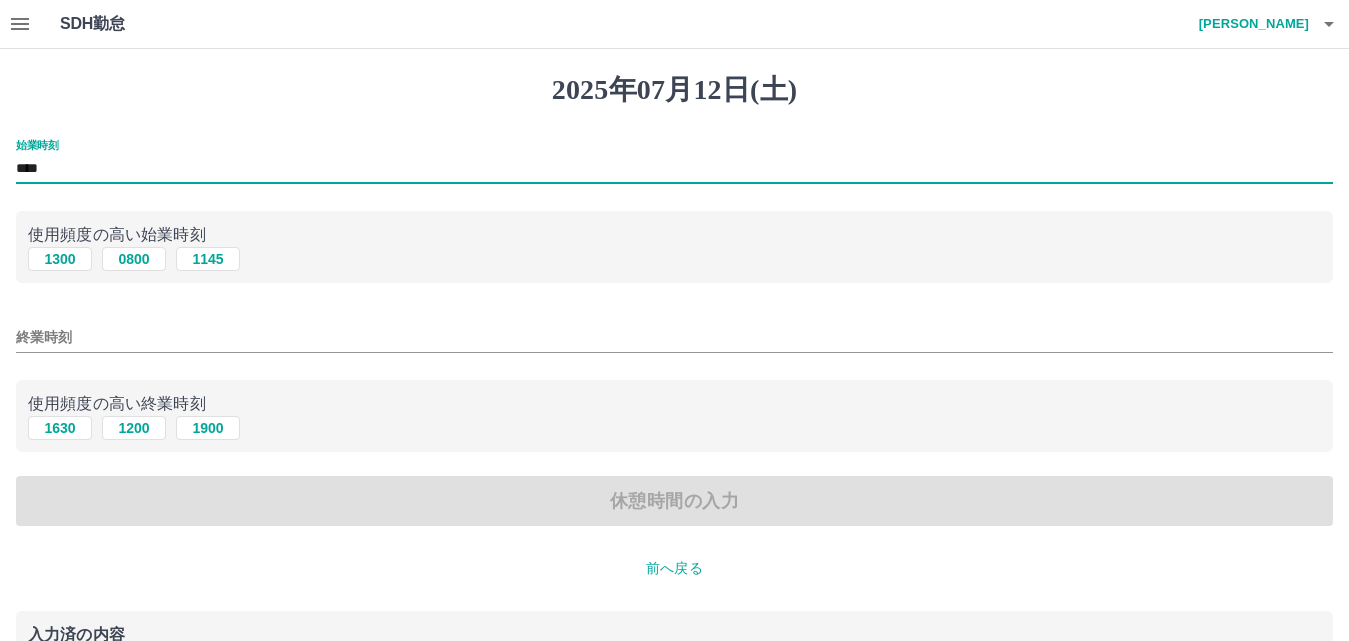 type on "****" 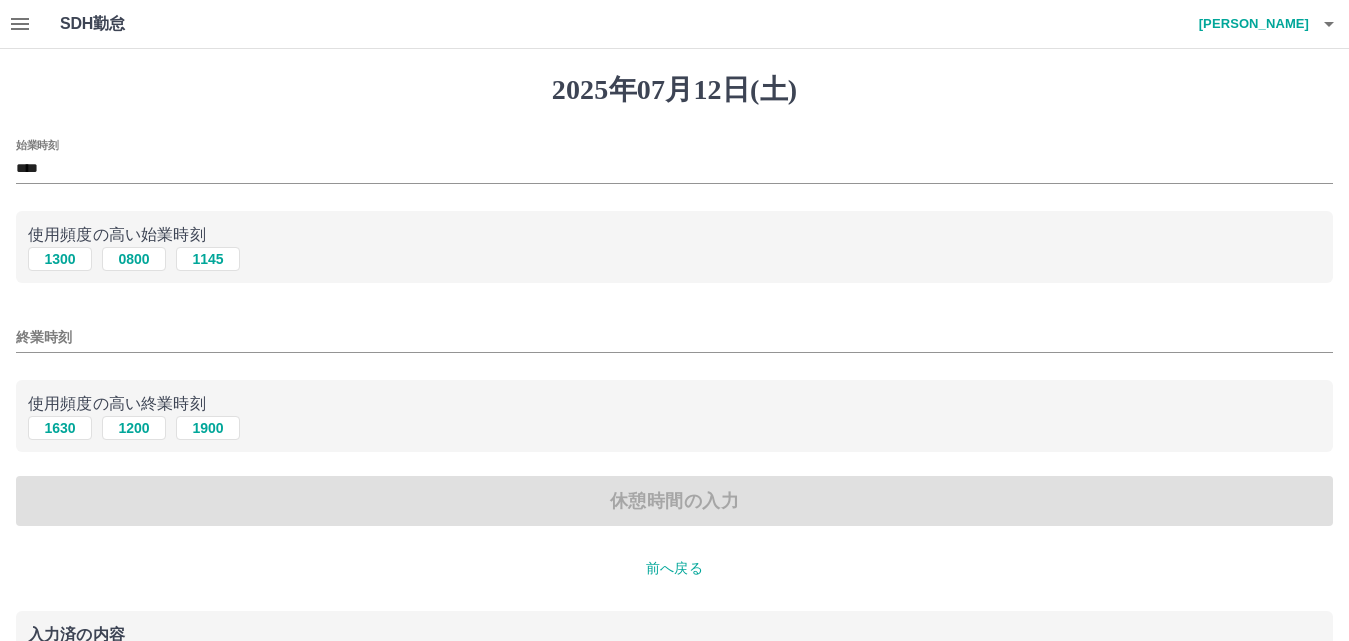 click on "終業時刻" at bounding box center (674, 331) 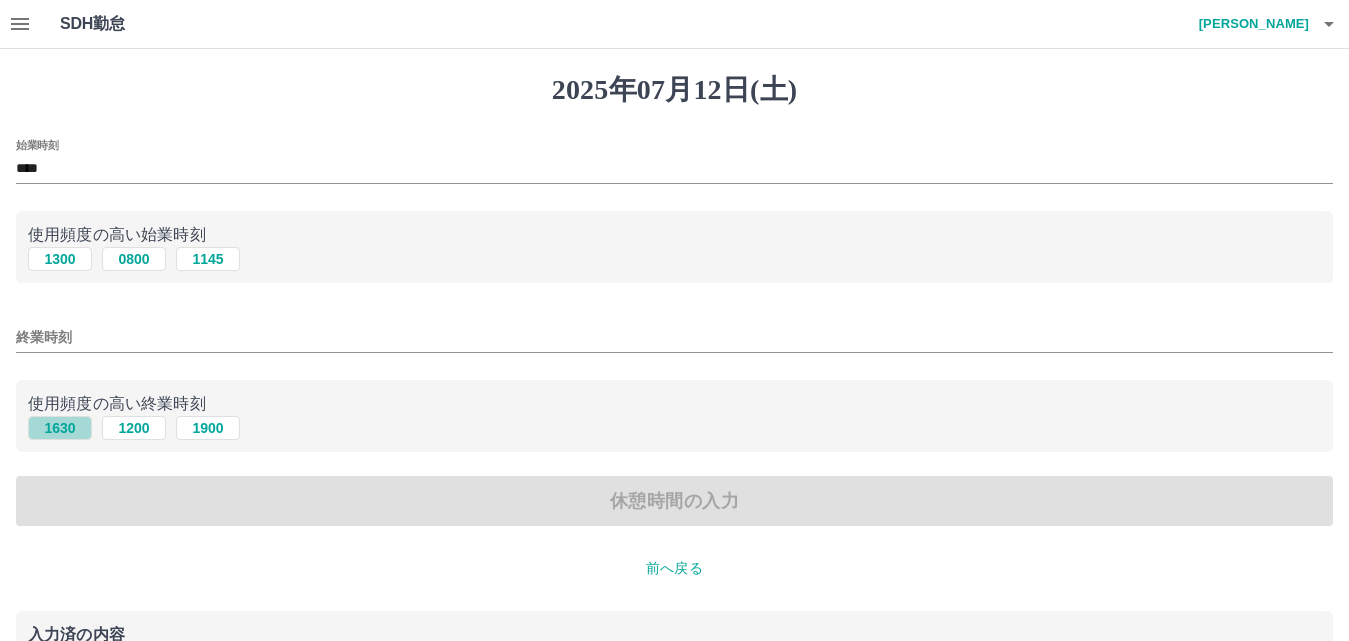 click on "1630" at bounding box center (60, 428) 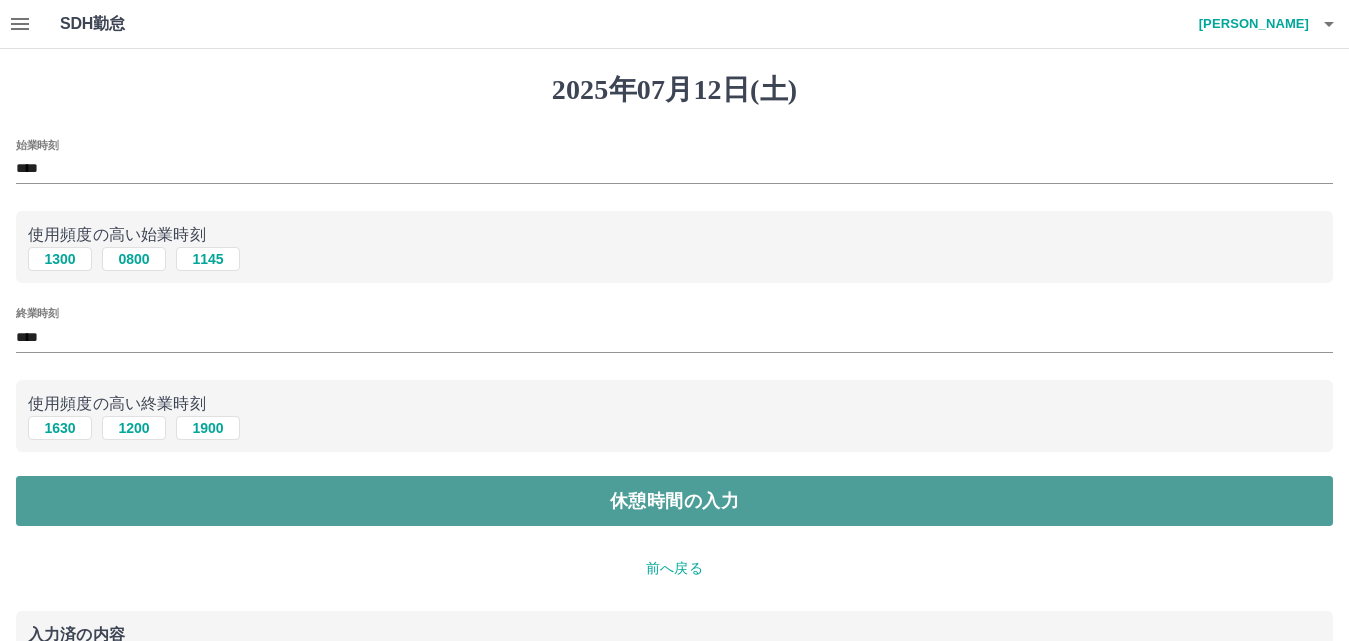 click on "休憩時間の入力" at bounding box center (674, 501) 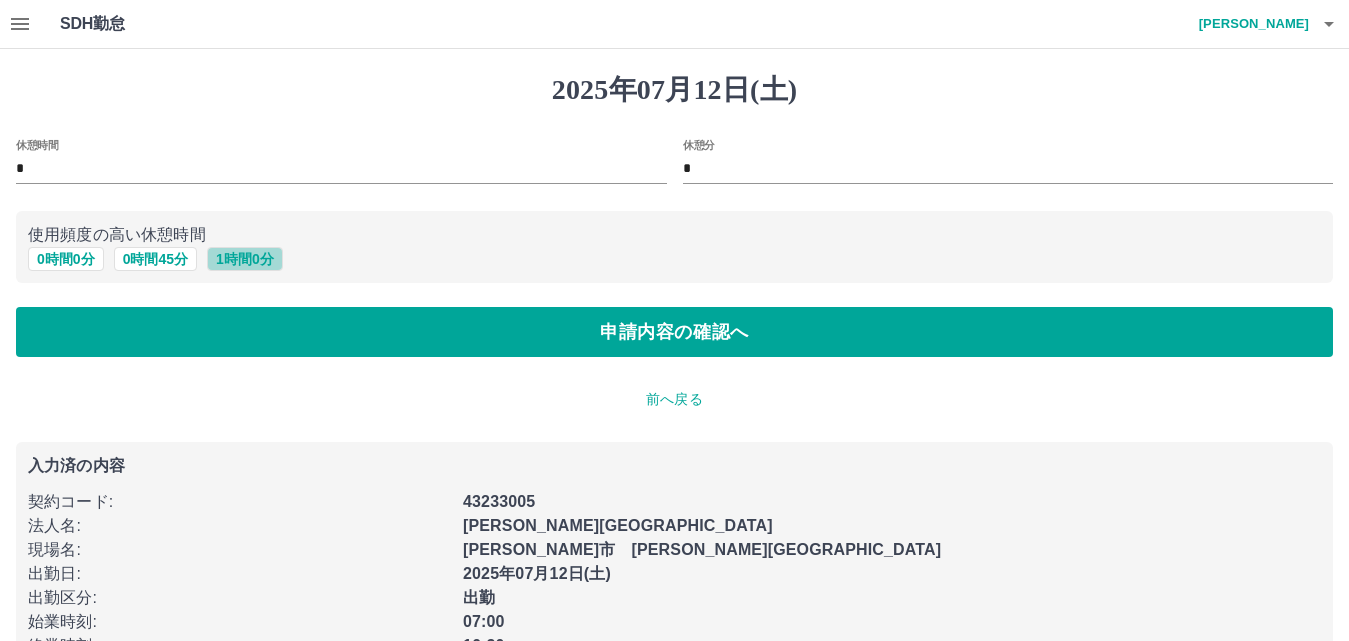 click on "1 時間 0 分" at bounding box center (245, 259) 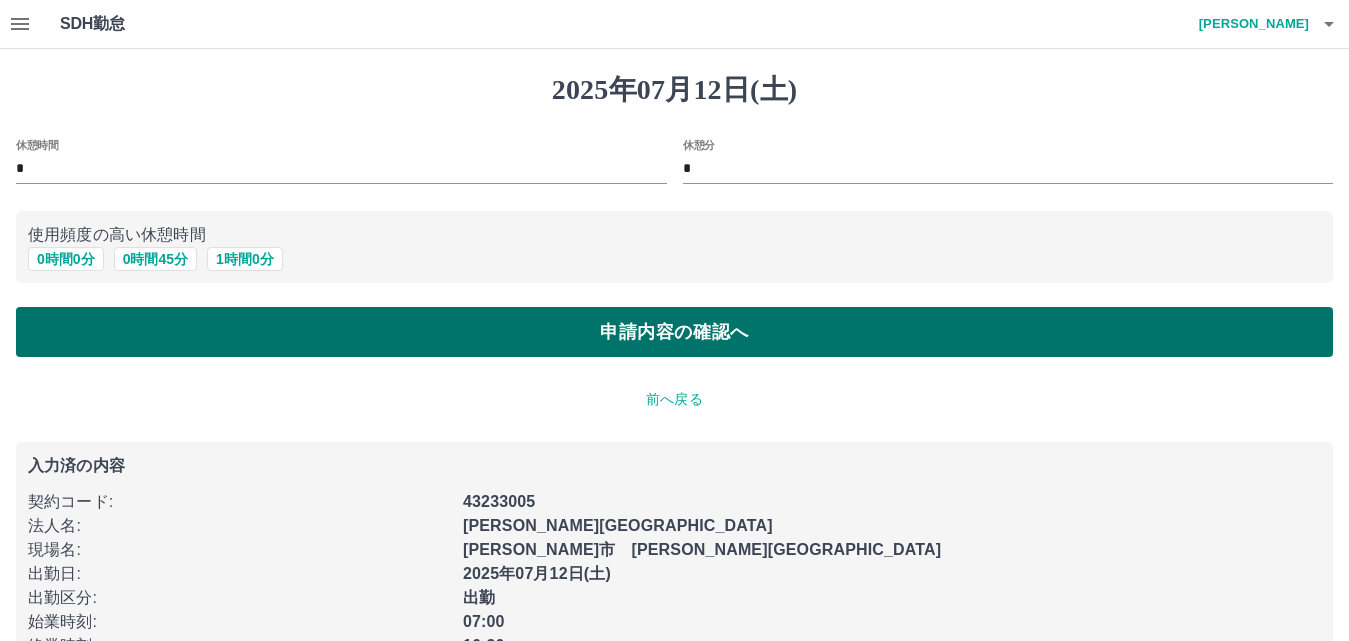 click on "申請内容の確認へ" at bounding box center [674, 332] 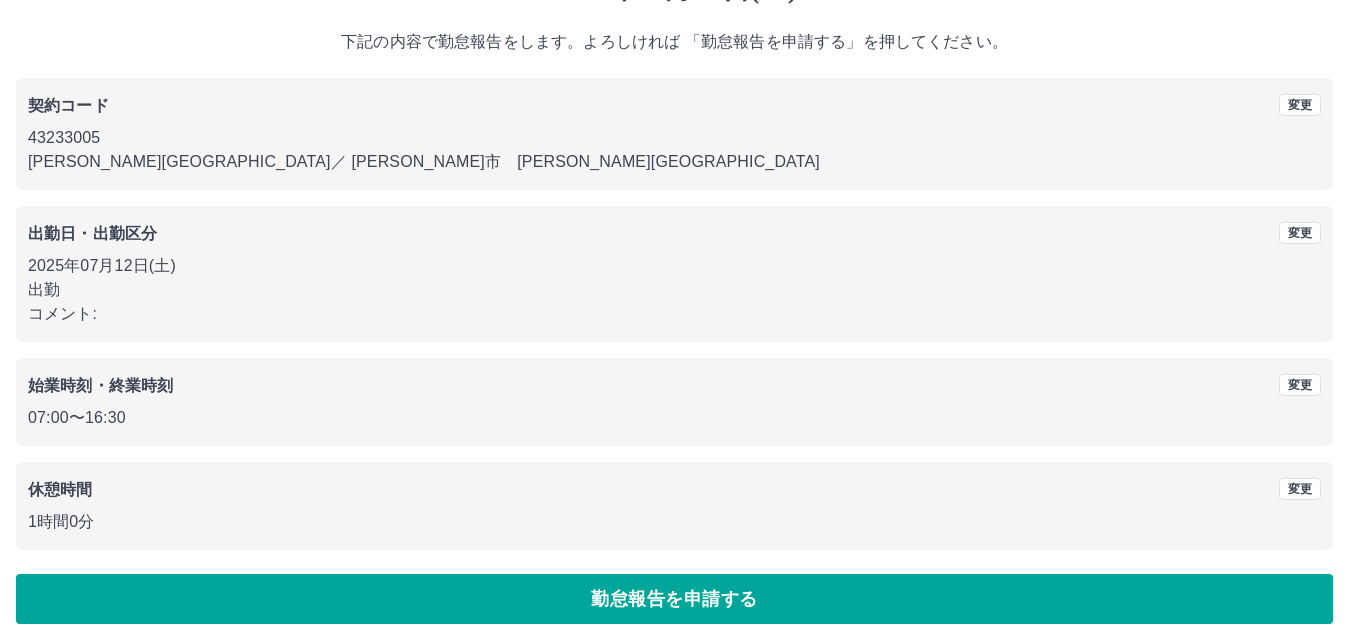 scroll, scrollTop: 108, scrollLeft: 0, axis: vertical 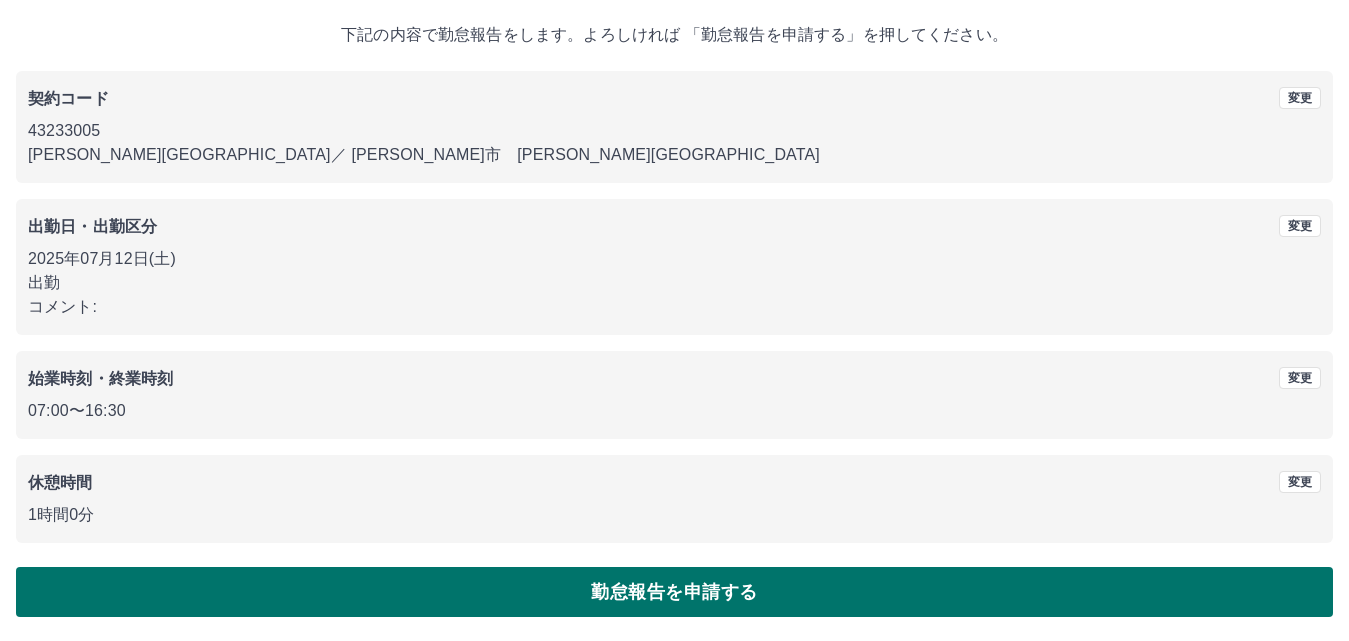 click on "勤怠報告を申請する" at bounding box center [674, 592] 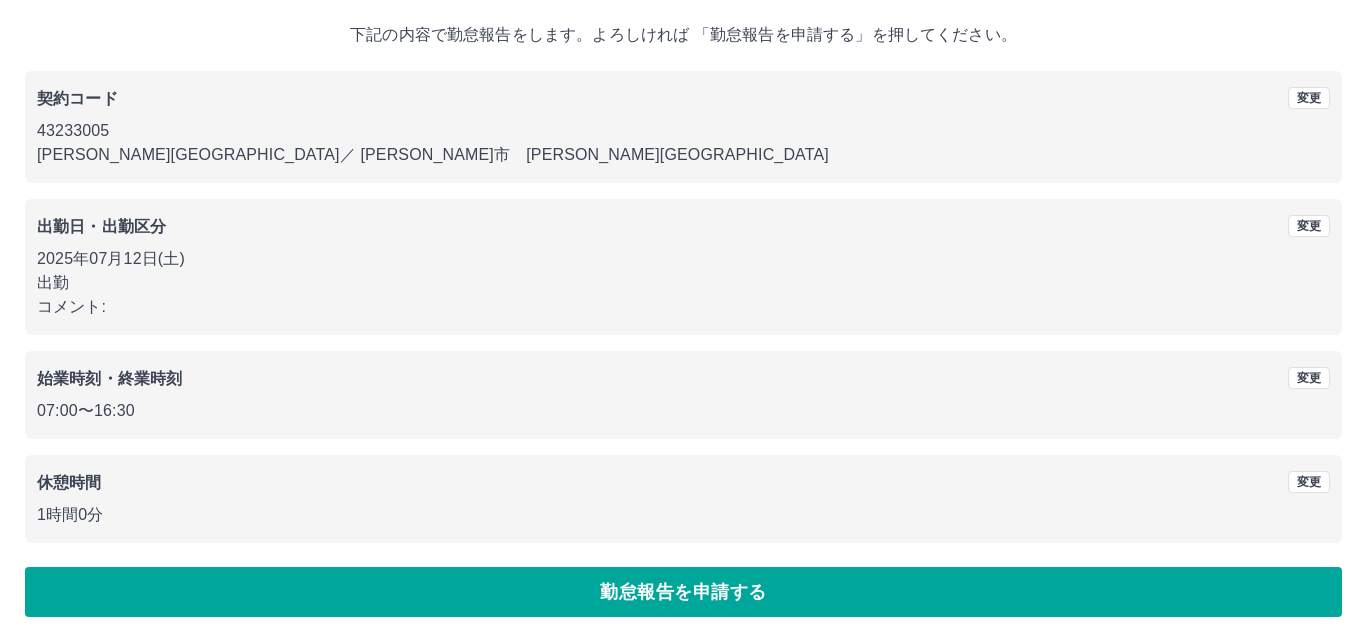scroll, scrollTop: 0, scrollLeft: 0, axis: both 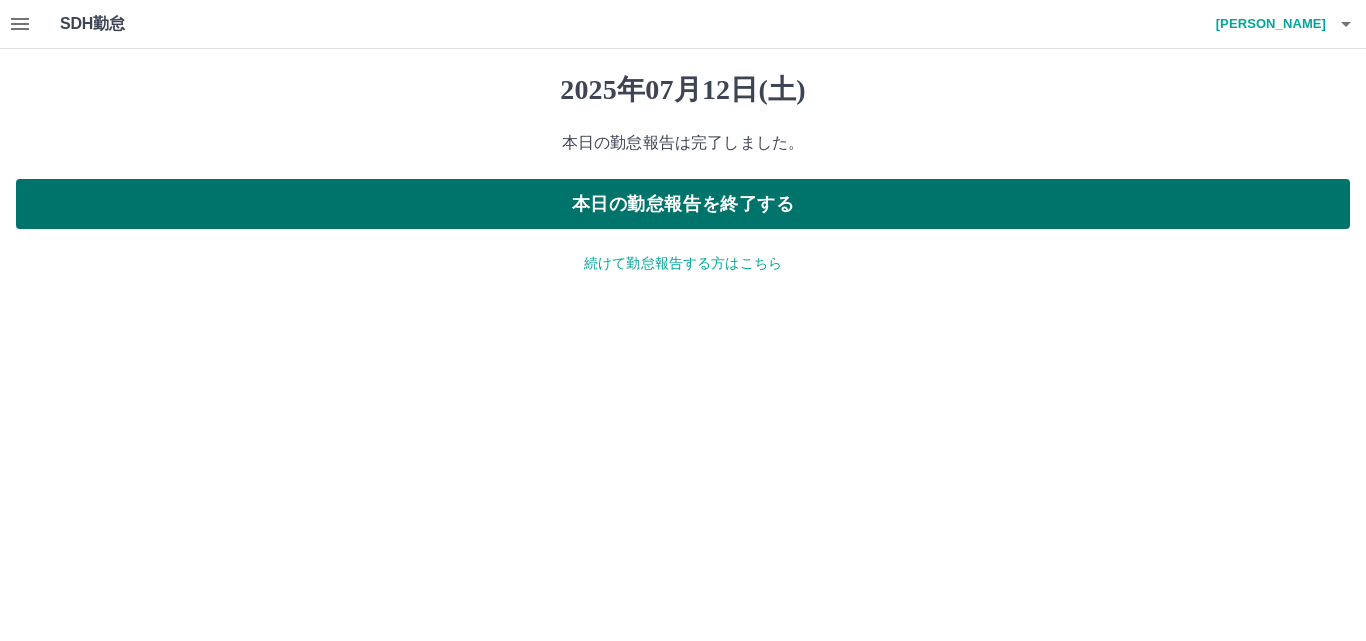 click on "本日の勤怠報告を終了する" at bounding box center [683, 204] 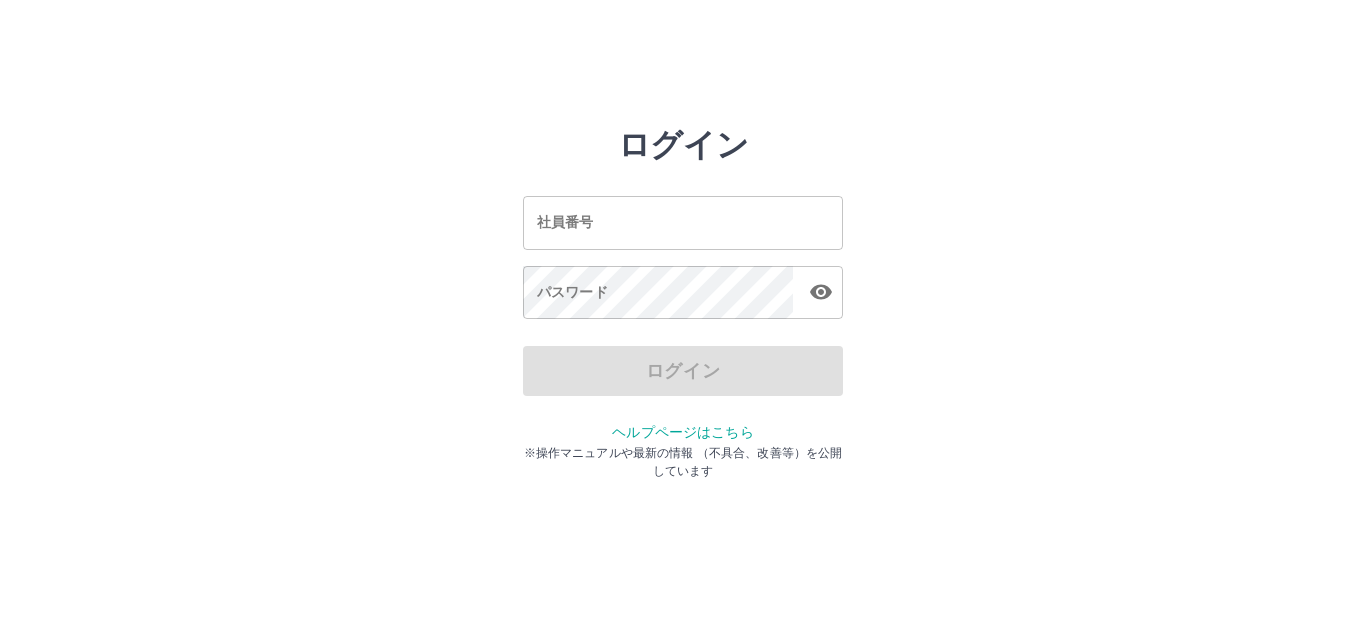 scroll, scrollTop: 0, scrollLeft: 0, axis: both 